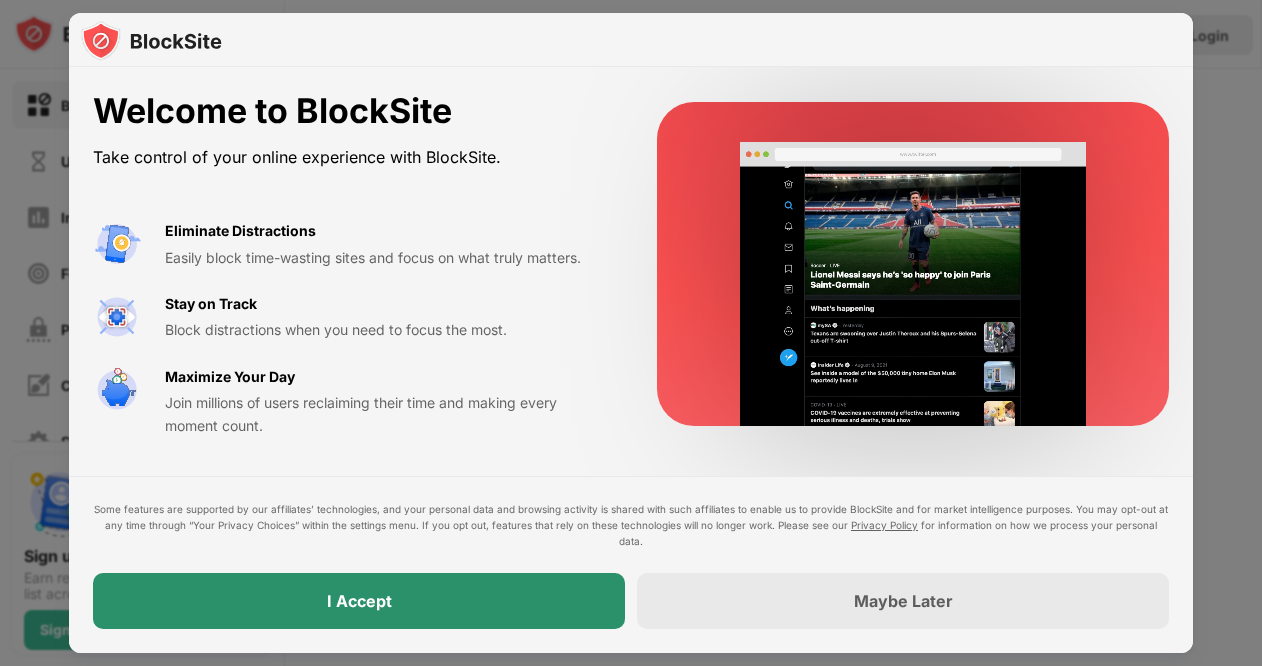 scroll, scrollTop: 0, scrollLeft: 0, axis: both 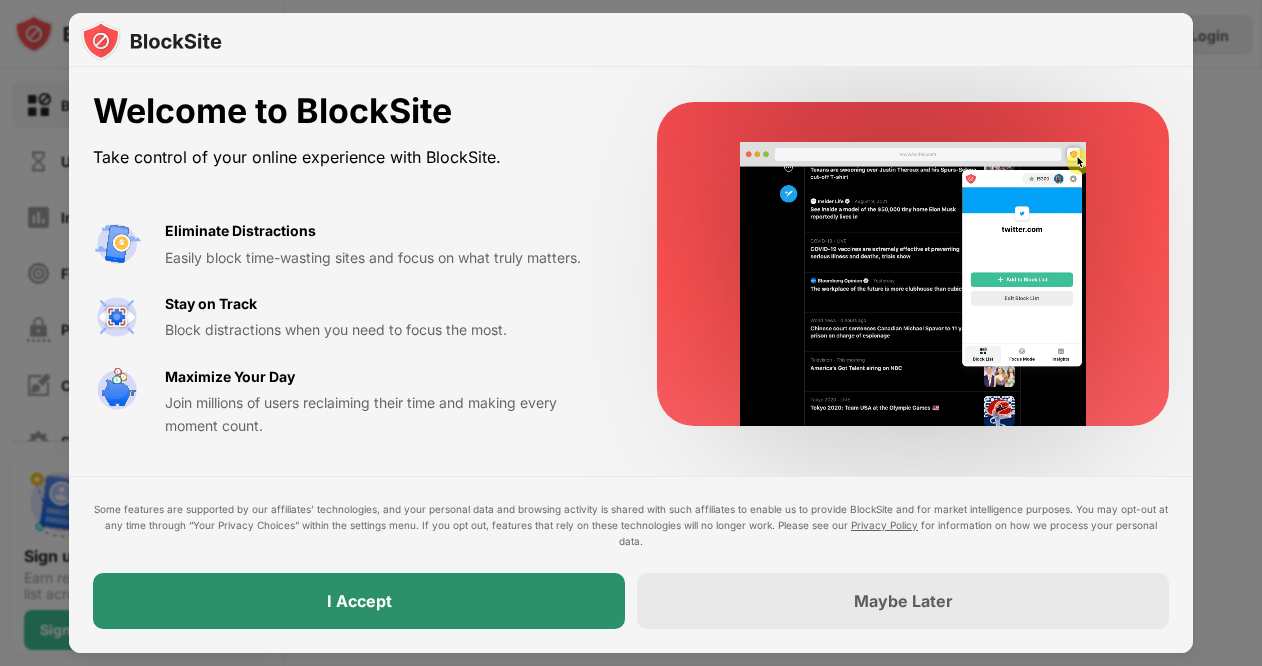 click on "I Accept" at bounding box center (359, 601) 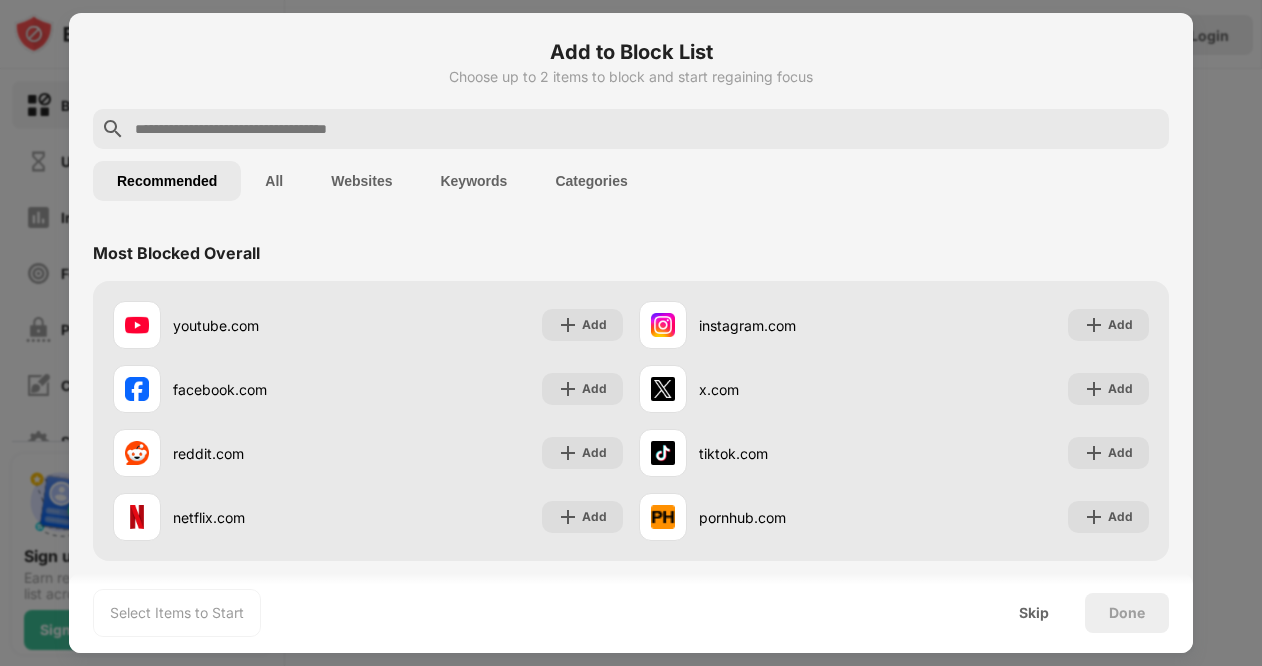 click at bounding box center (647, 129) 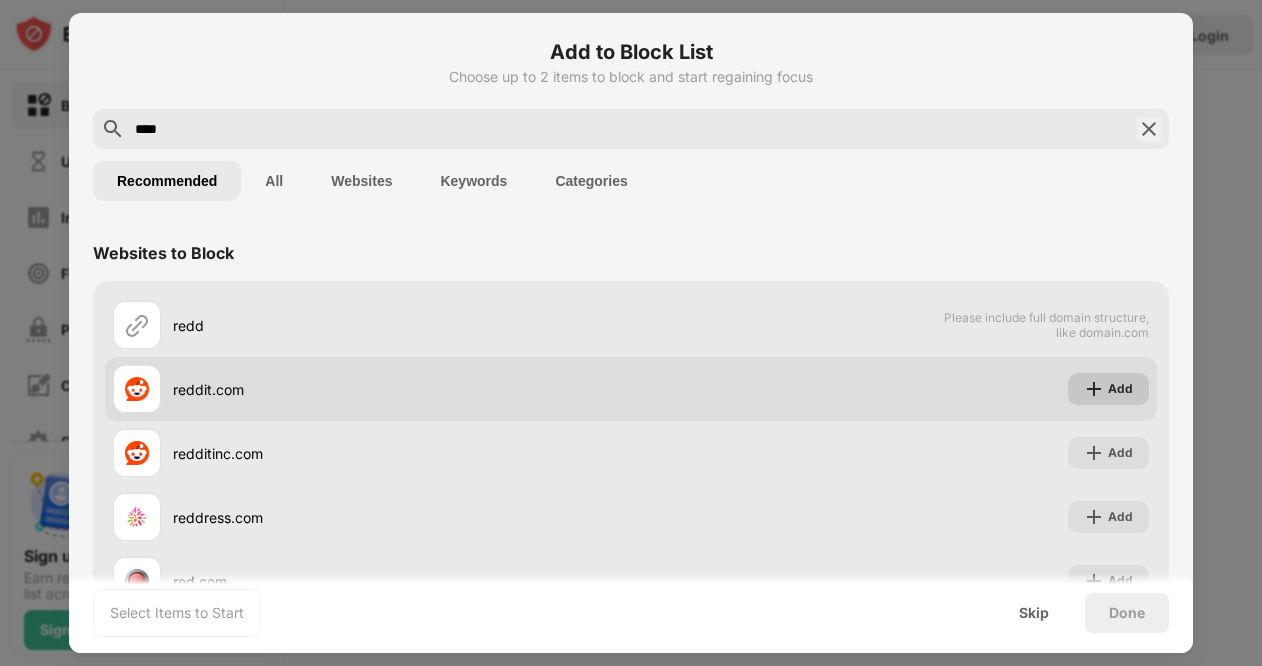 type on "****" 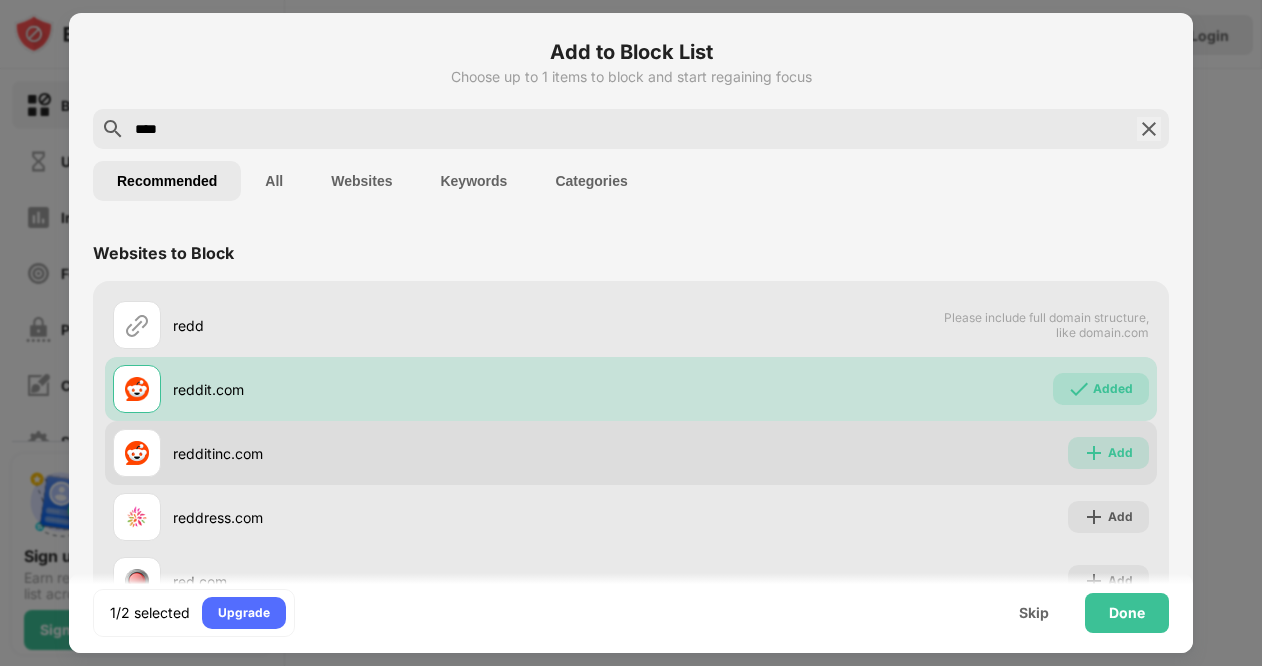 click at bounding box center [1094, 453] 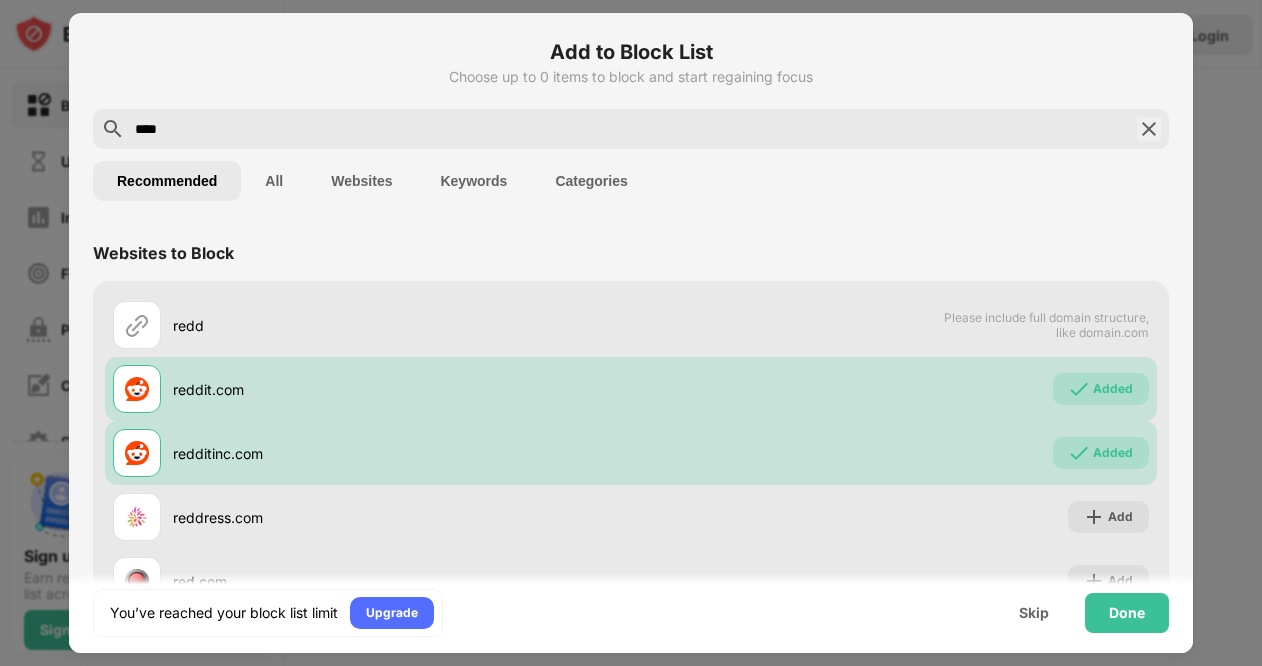 click on "****" at bounding box center (631, 129) 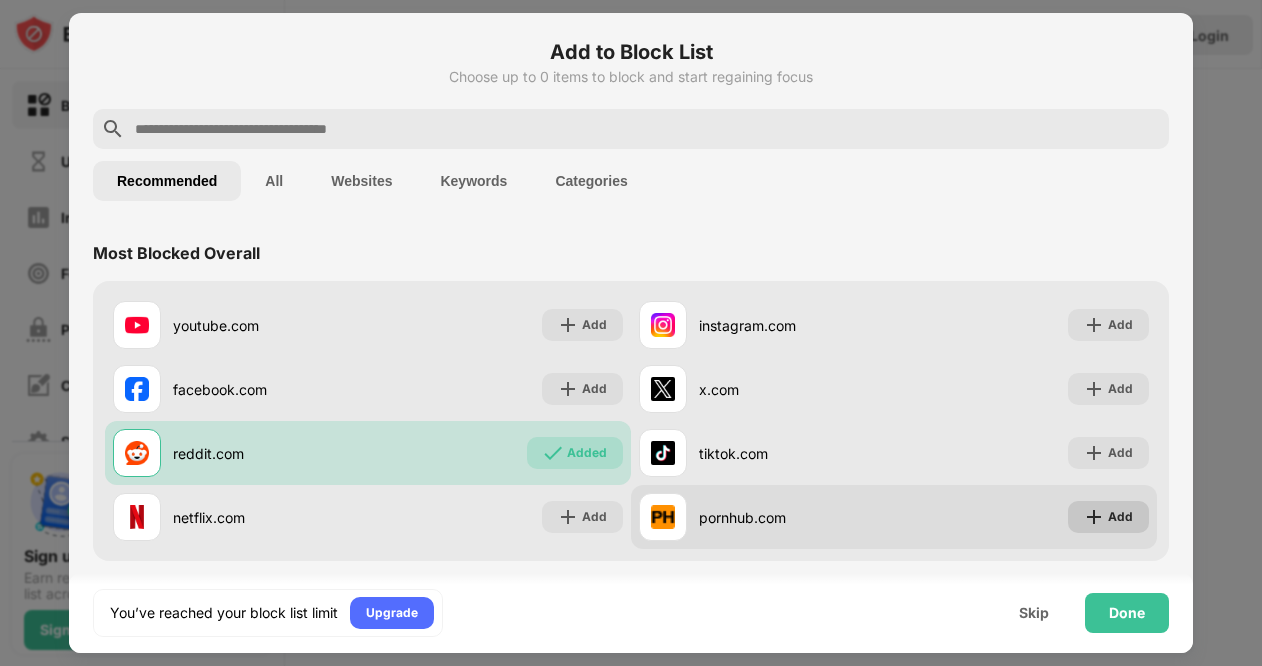 type 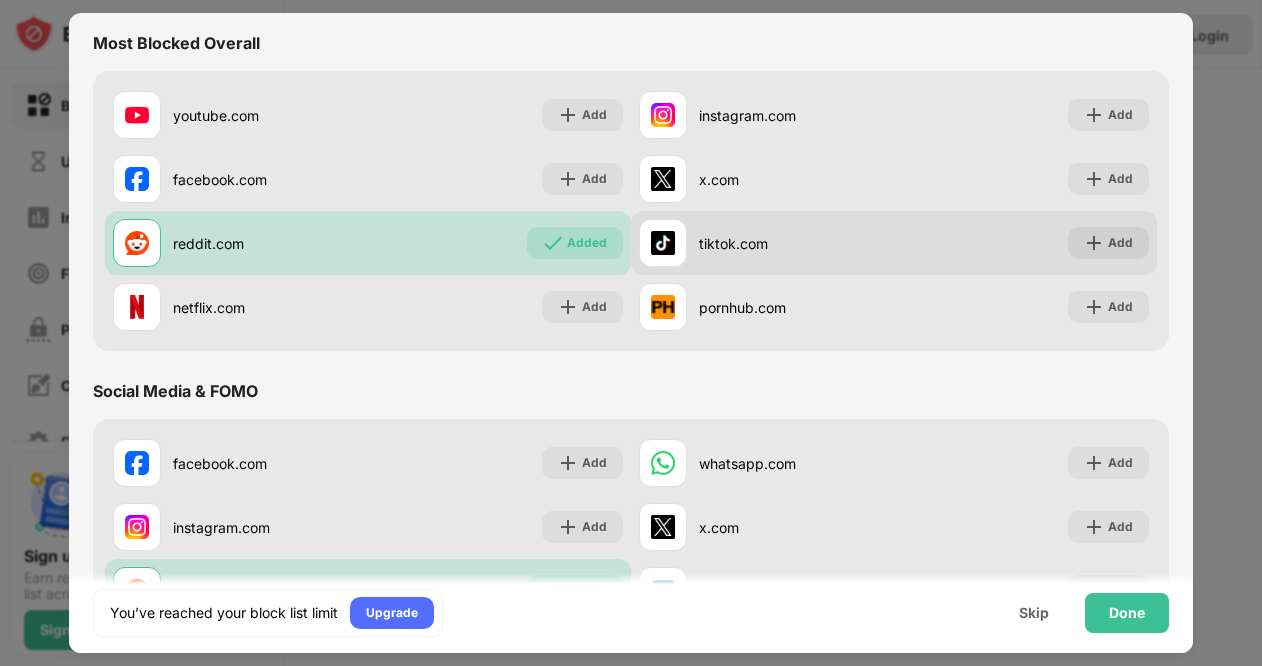scroll, scrollTop: 248, scrollLeft: 0, axis: vertical 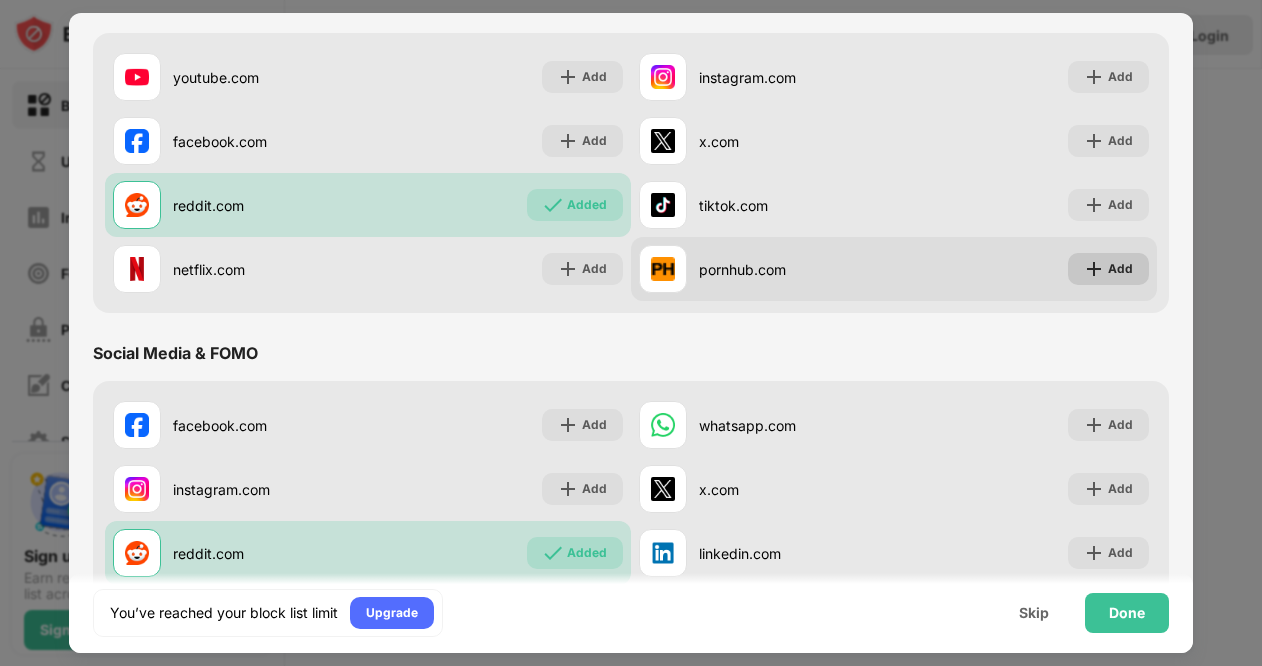 click on "Add" at bounding box center [1108, 269] 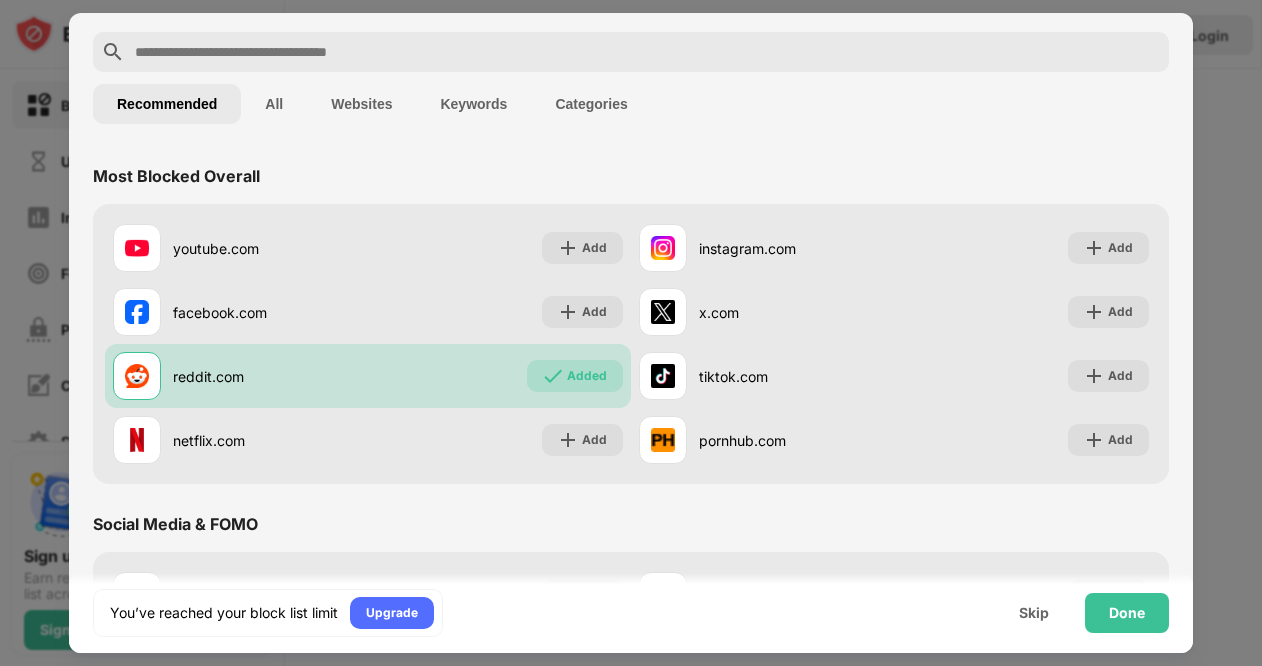 scroll, scrollTop: 0, scrollLeft: 0, axis: both 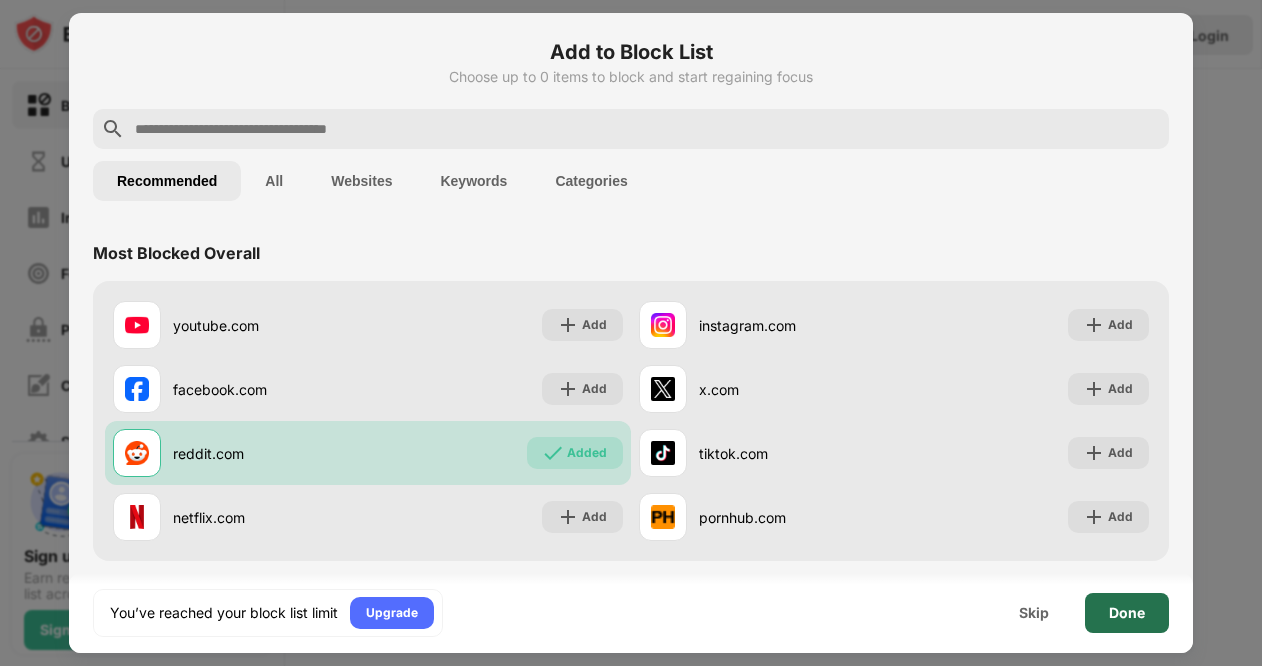 click on "Done" at bounding box center (1127, 613) 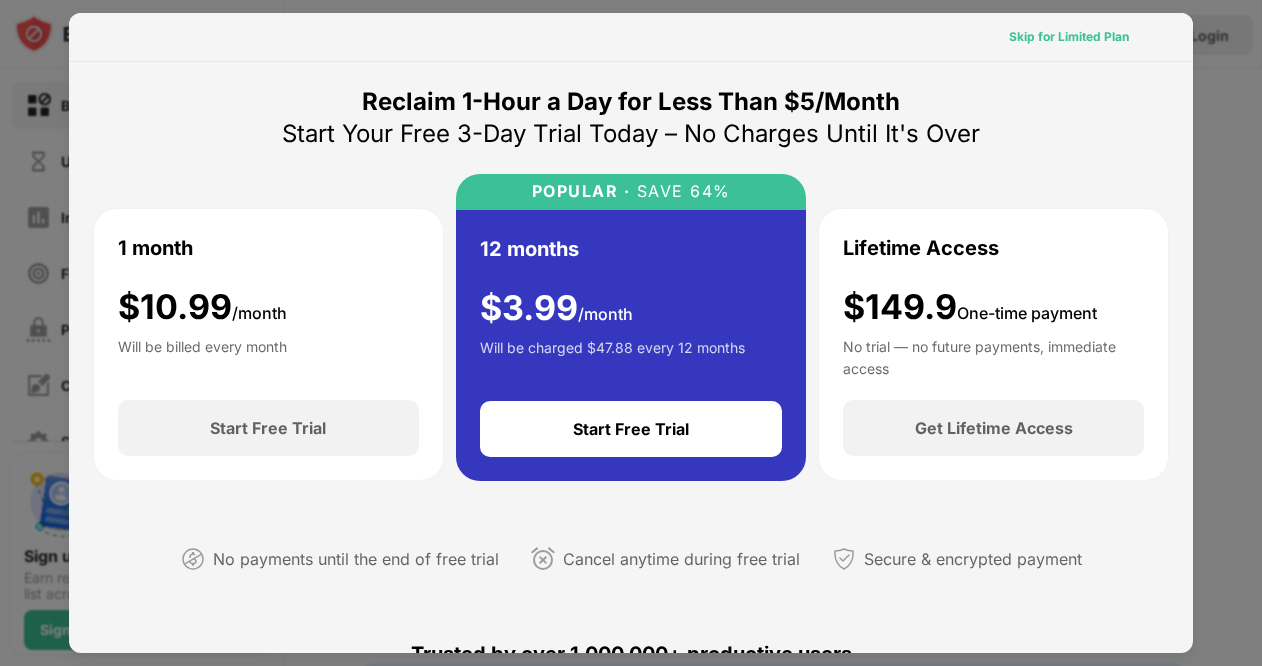 click on "Skip for Limited Plan" at bounding box center [1069, 37] 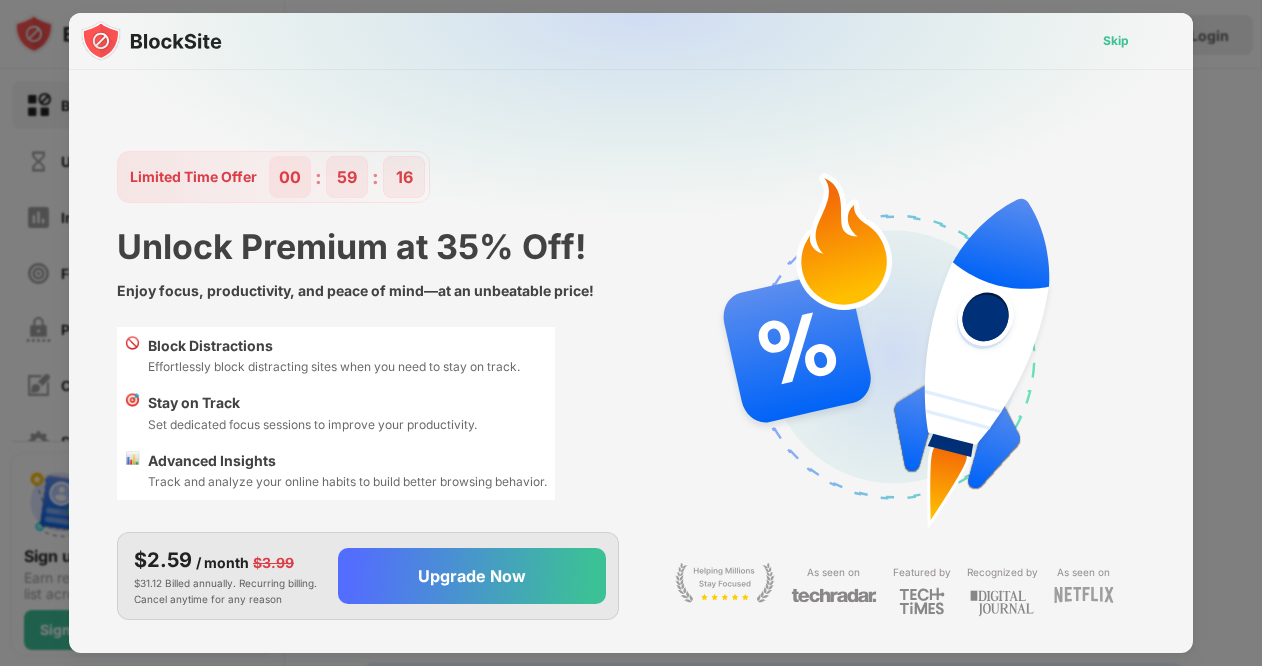 click on "Skip" at bounding box center [1116, 41] 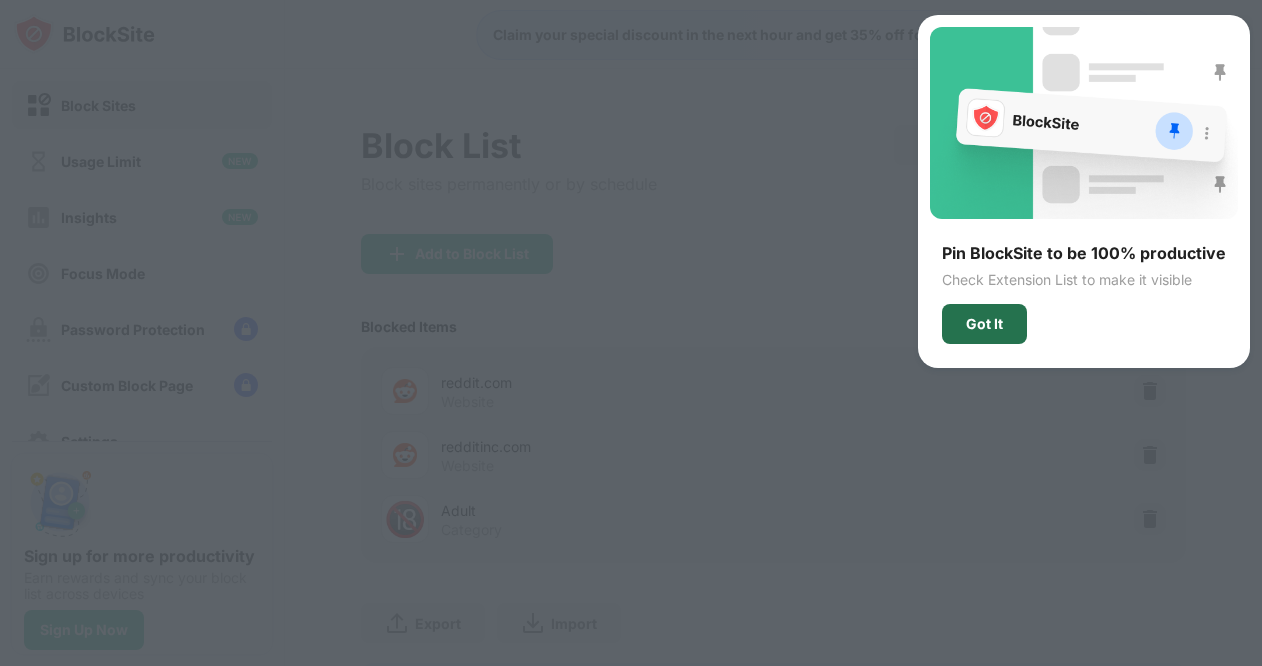 click on "Got It" at bounding box center (984, 324) 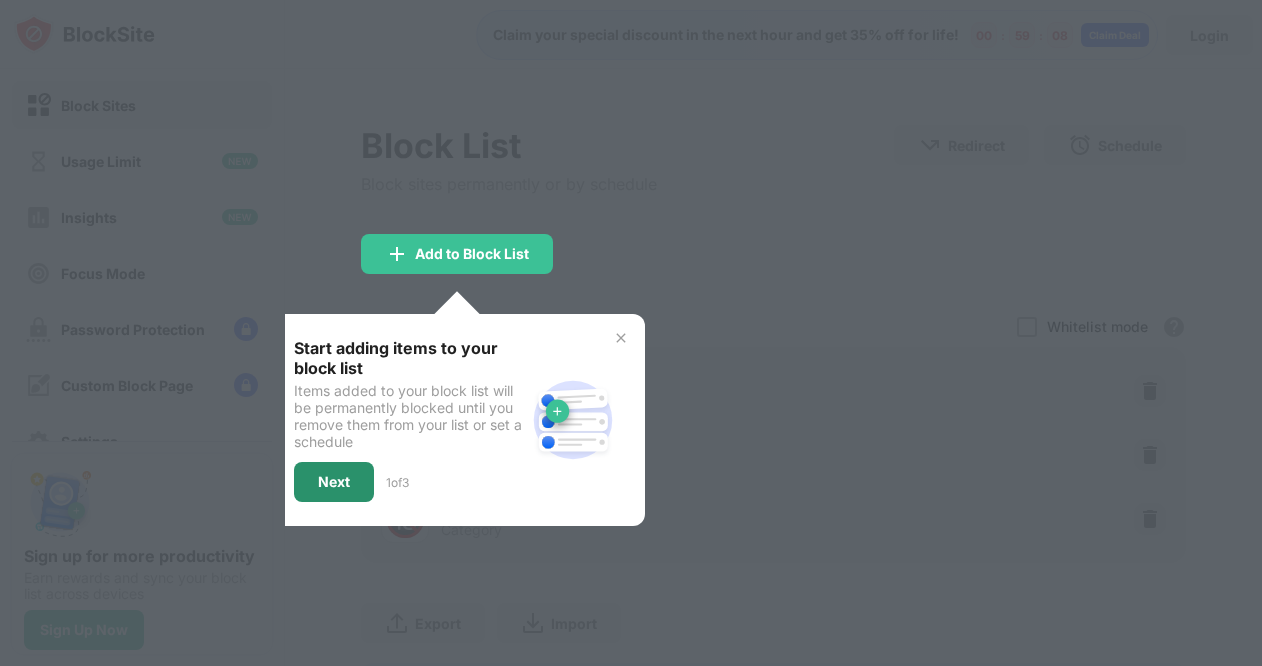 click on "Next" at bounding box center (334, 482) 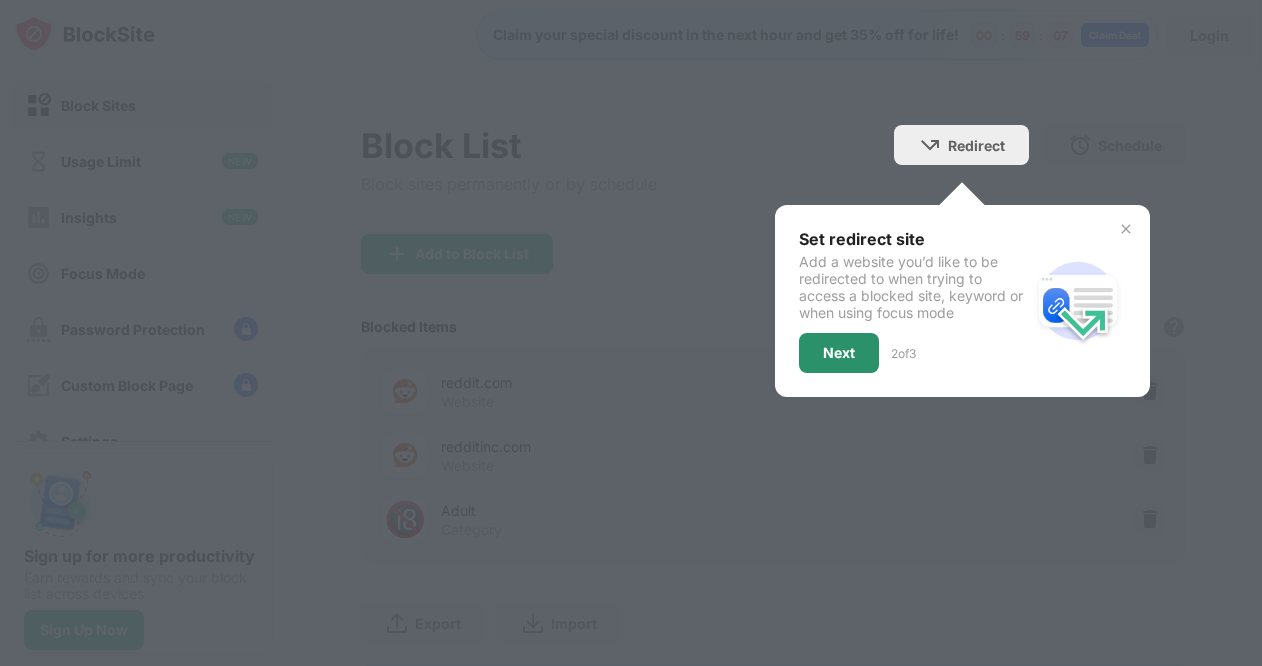 click on "Next" at bounding box center (839, 353) 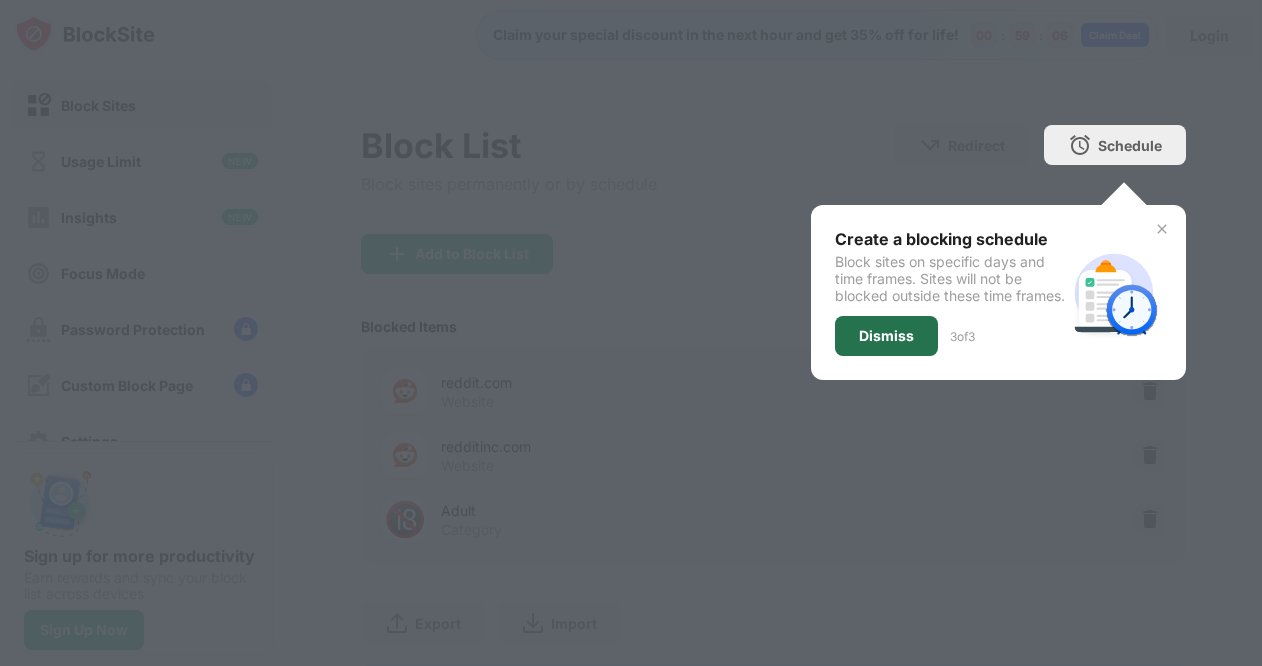click on "Dismiss" at bounding box center (886, 336) 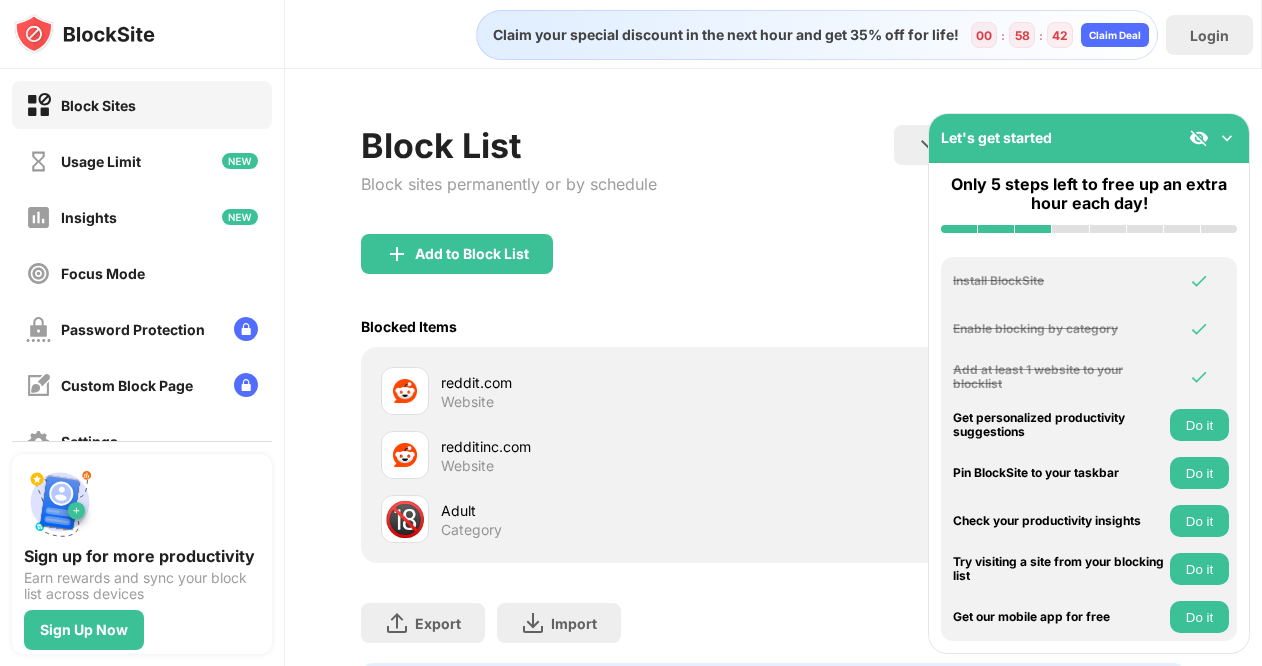 click at bounding box center (1227, 138) 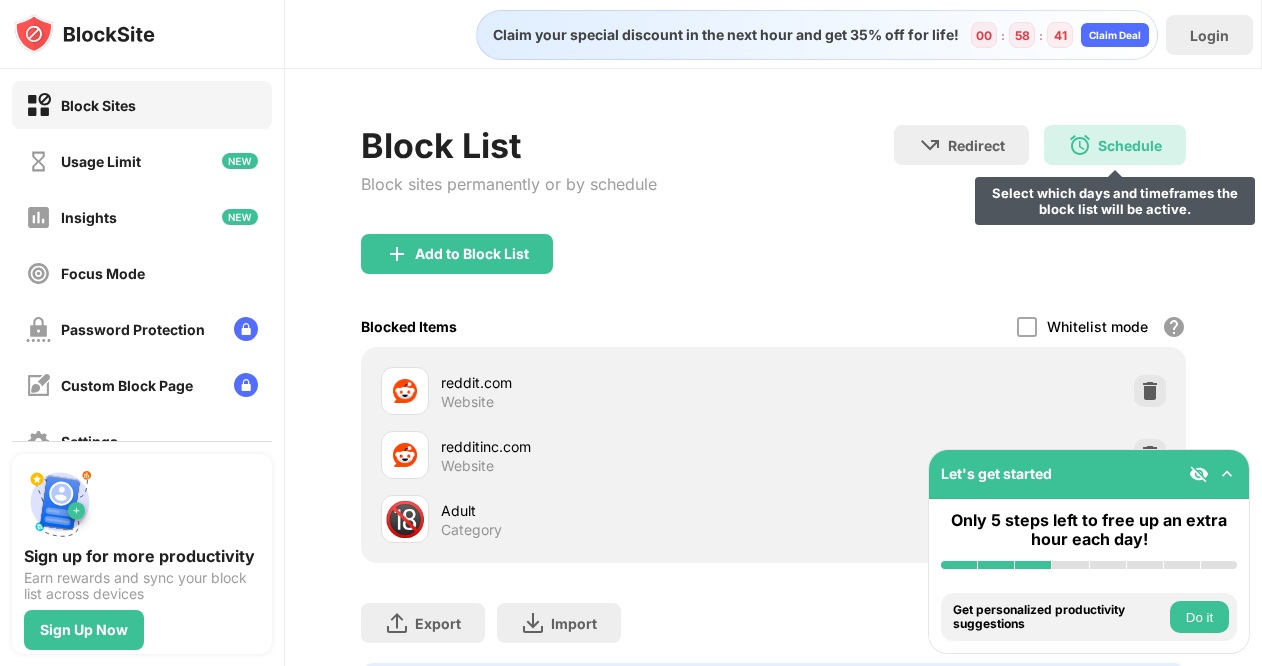 click on "Schedule Select which days and timeframes the block list will be active." at bounding box center [1115, 145] 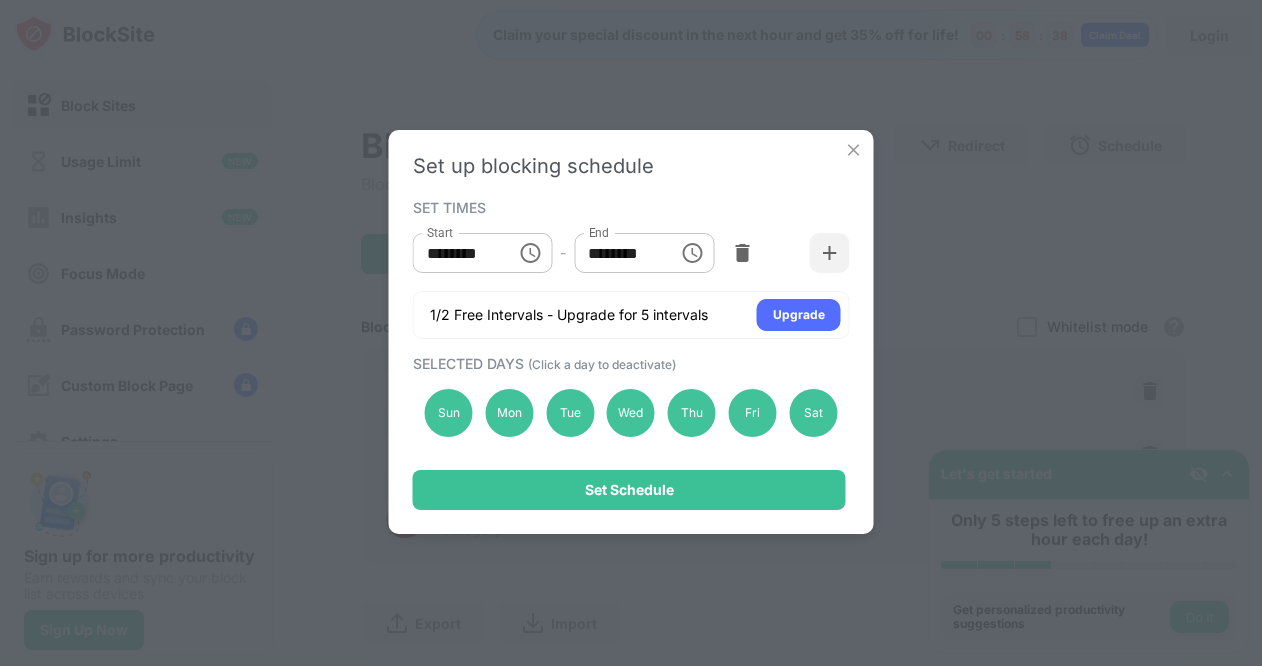 click at bounding box center (530, 253) 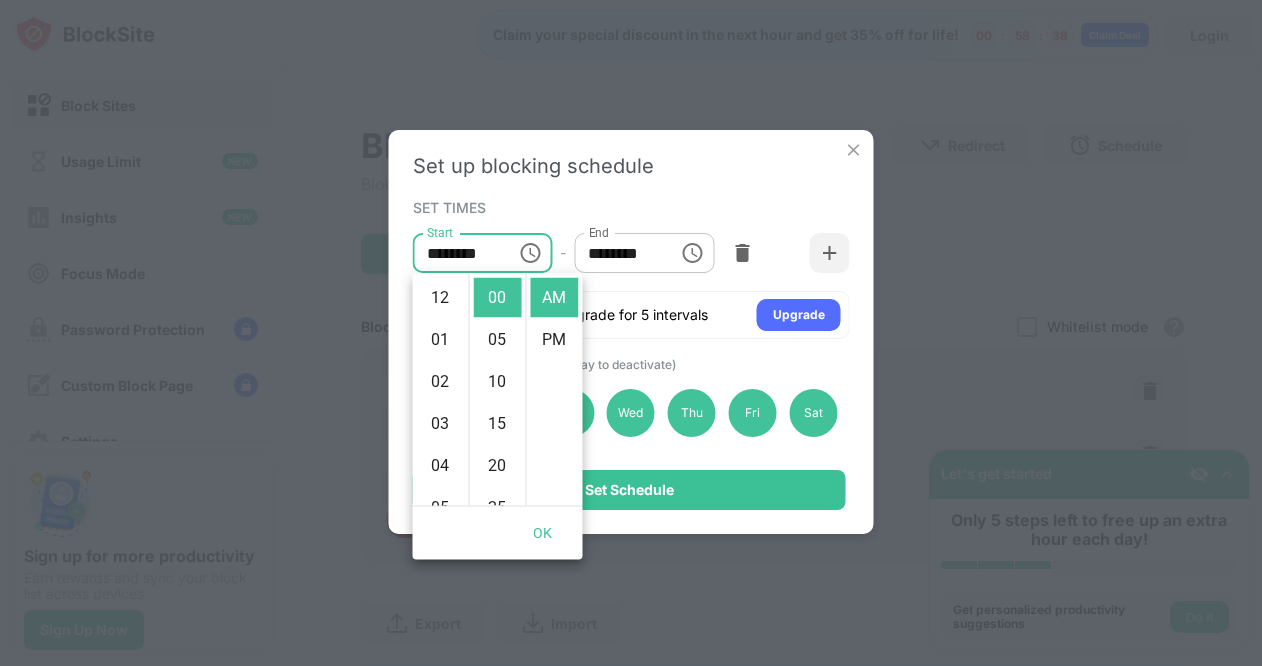 scroll, scrollTop: 420, scrollLeft: 0, axis: vertical 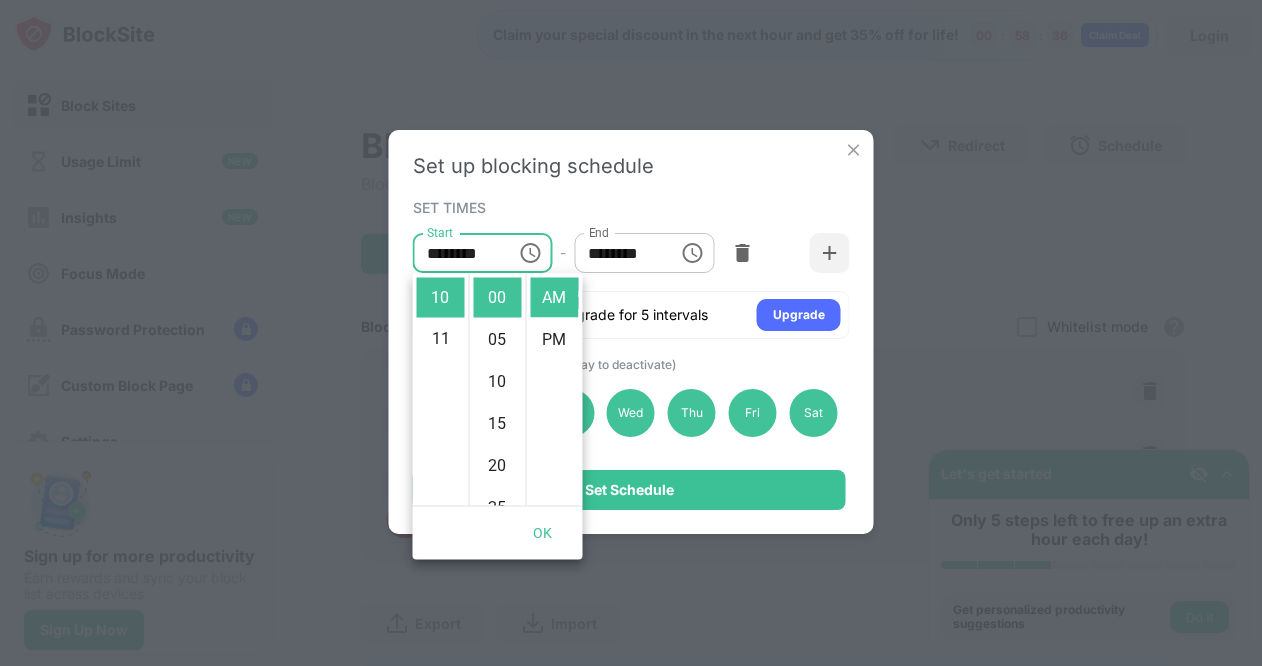 click on "Set up blocking schedule SET TIMES Start ******** Start - End ******** End 1/2 Free Intervals - Upgrade for 5 intervals Upgrade SELECTED DAYS   (Click a day to deactivate) Sun Mon Tue Wed Thu Fri Sat Set Schedule" at bounding box center (631, 332) 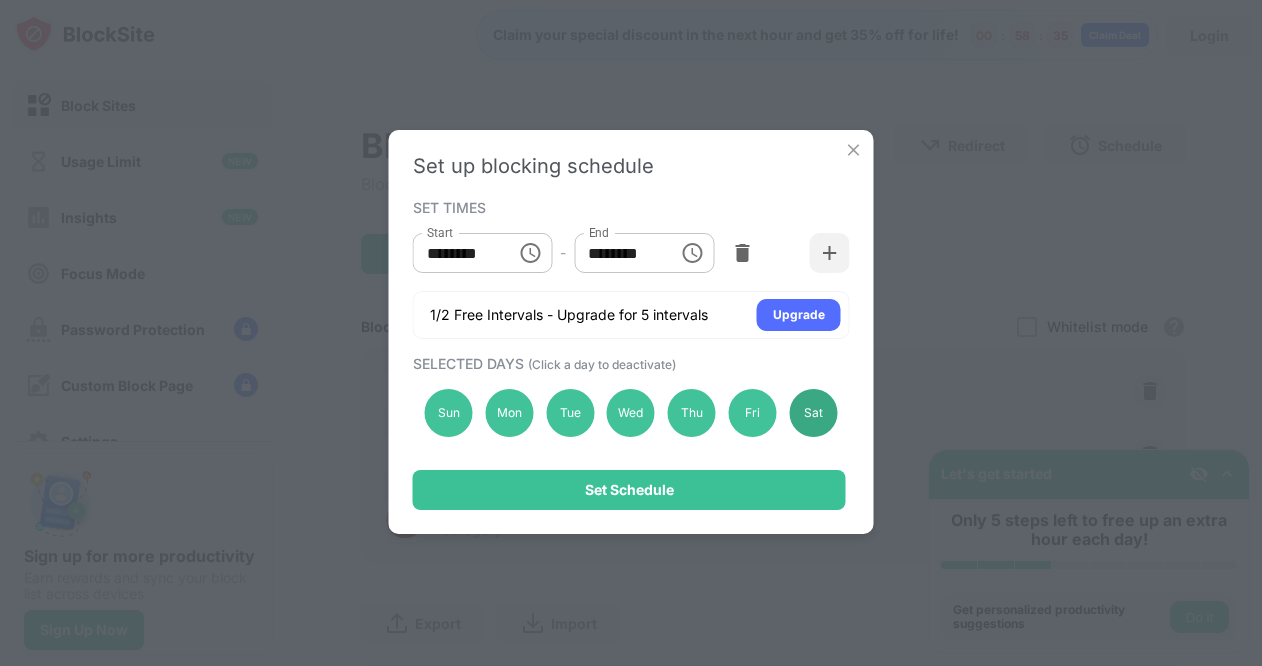 click on "Sat" at bounding box center (813, 413) 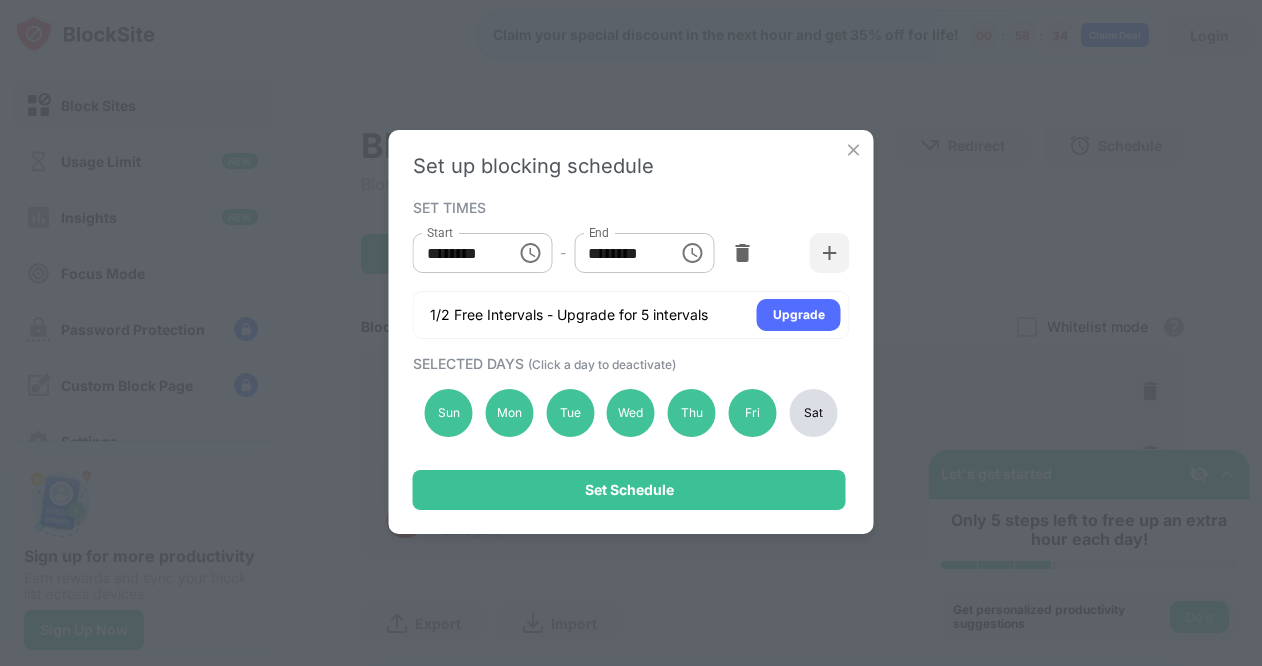 click on "Sat" at bounding box center [813, 413] 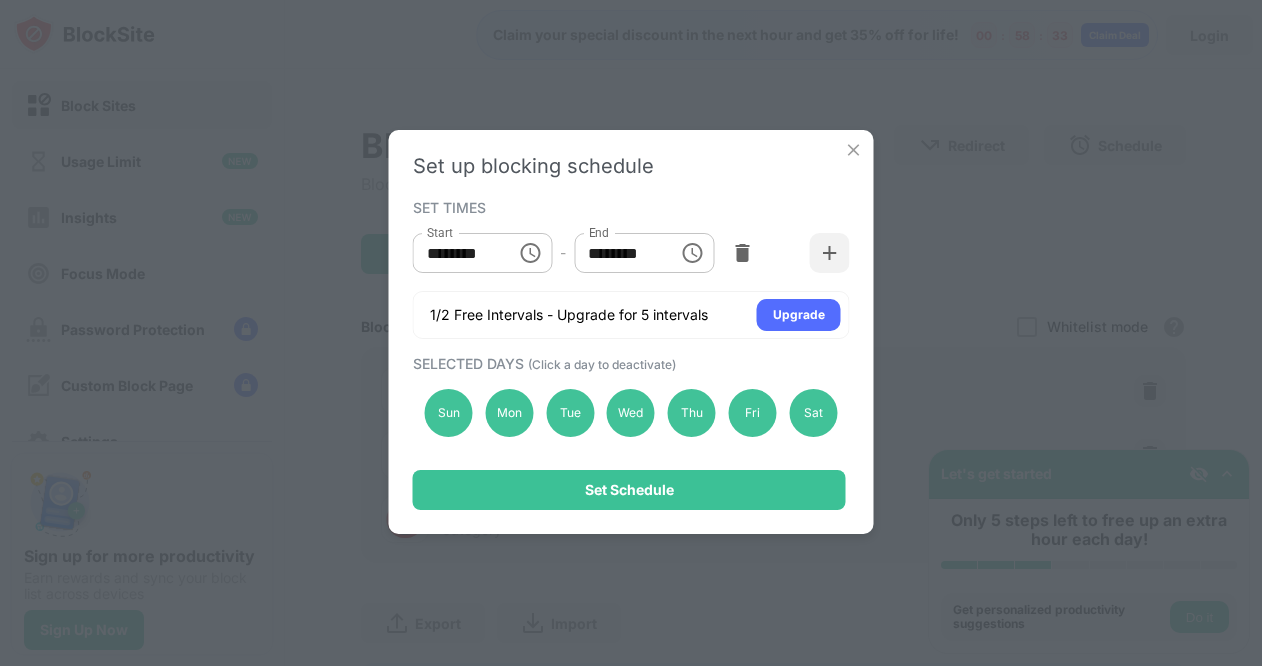 click on "********" at bounding box center (458, 253) 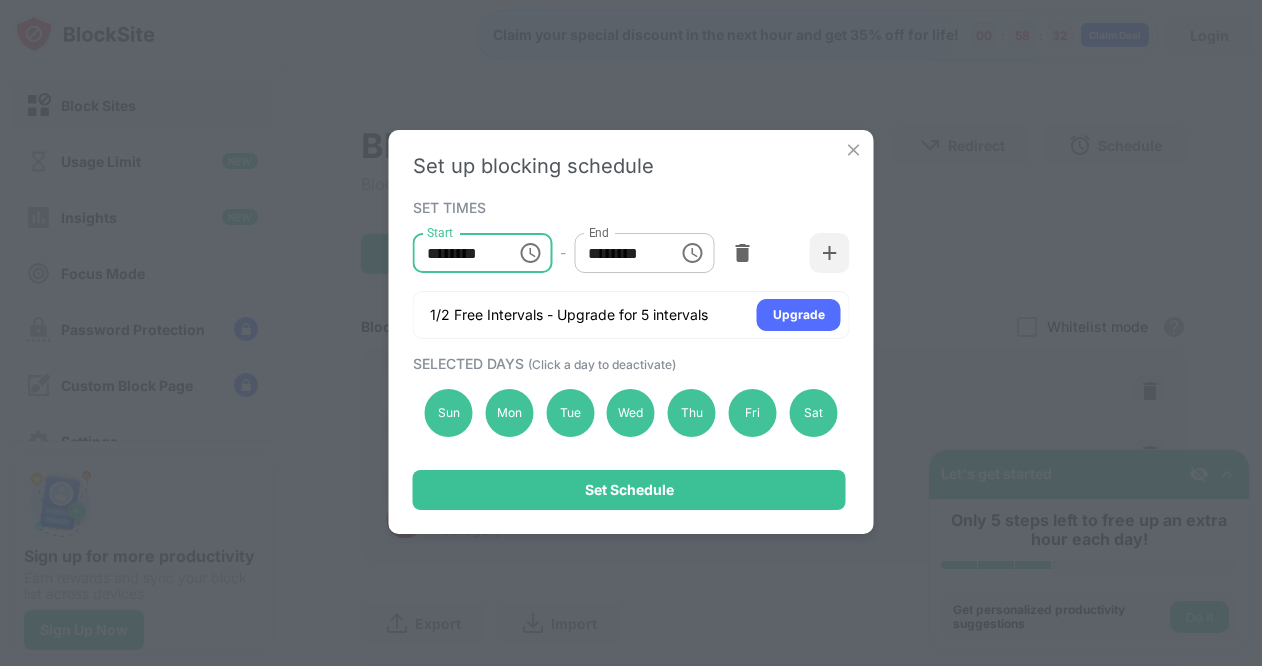 click on "********" at bounding box center [458, 253] 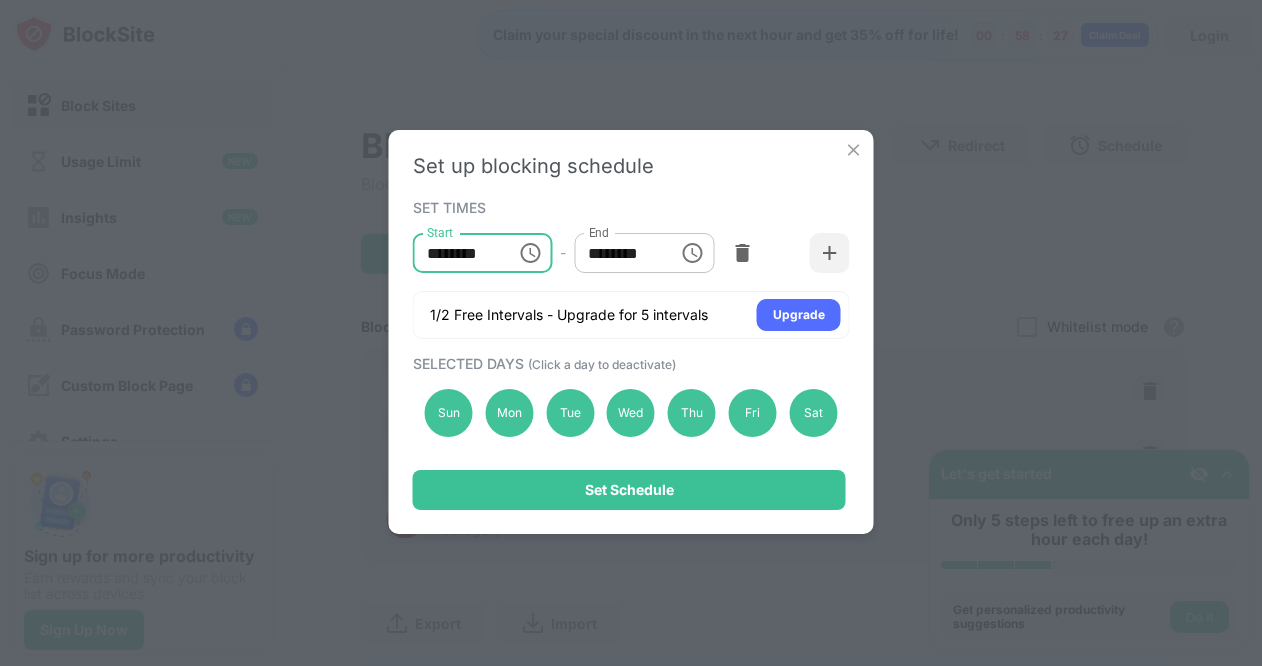 type on "********" 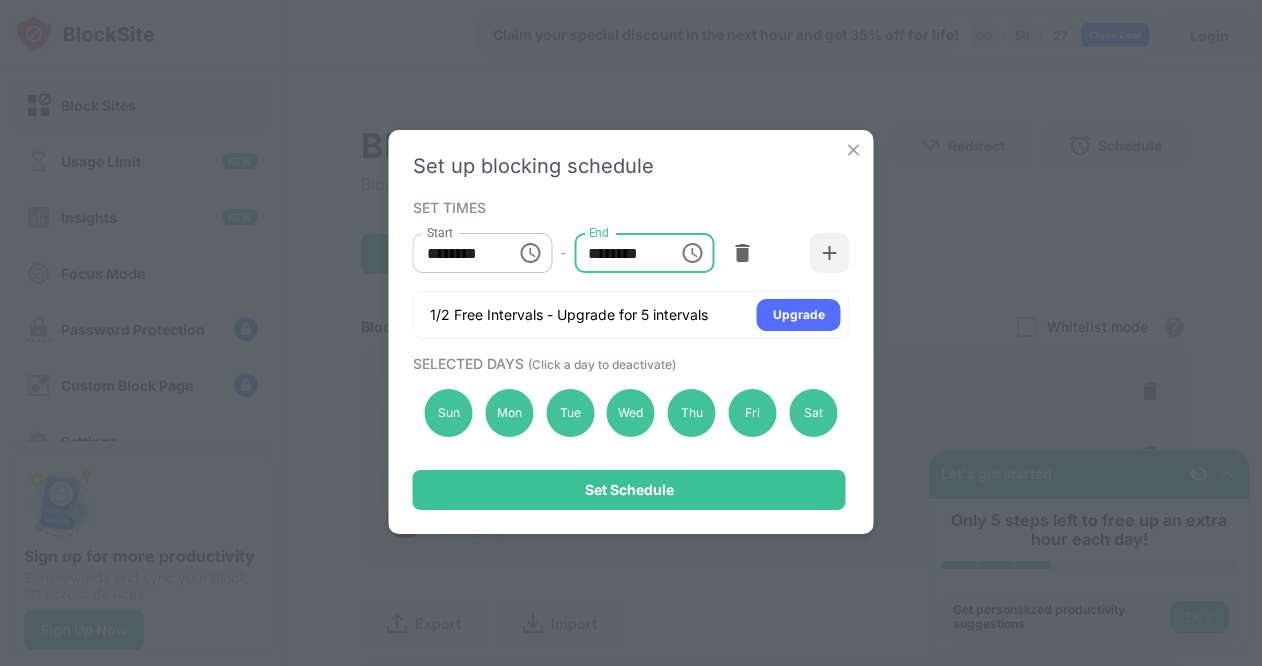 click on "********" at bounding box center [619, 253] 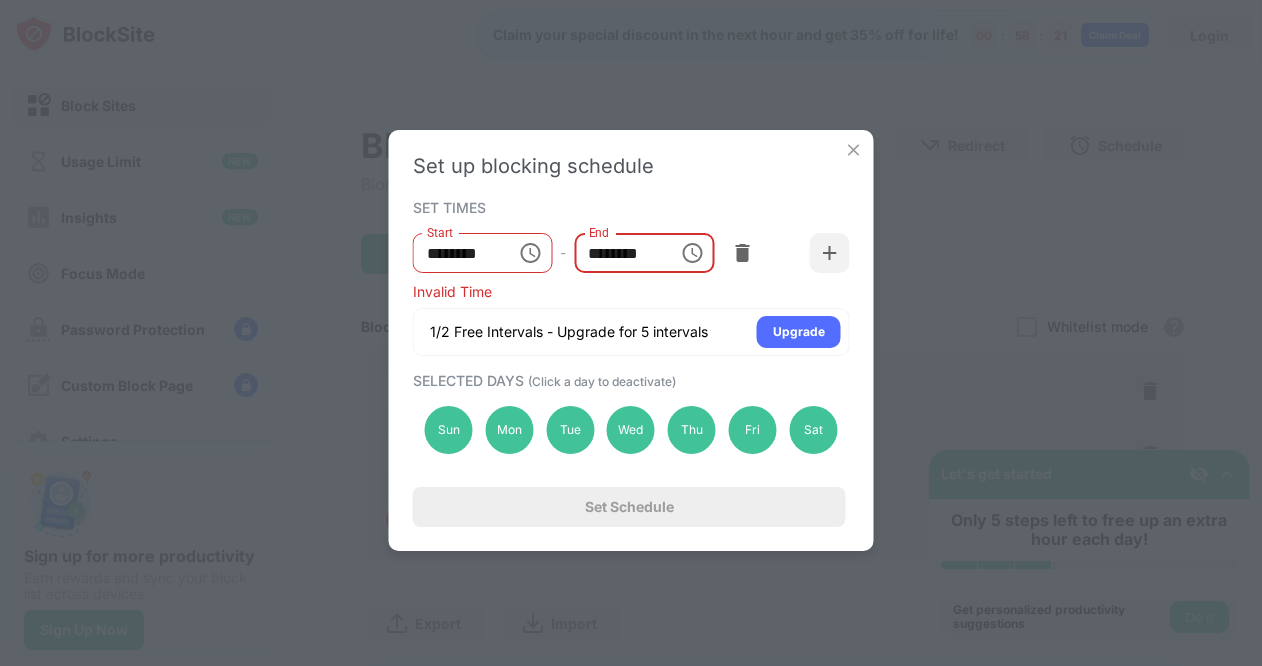click on "********" at bounding box center (619, 253) 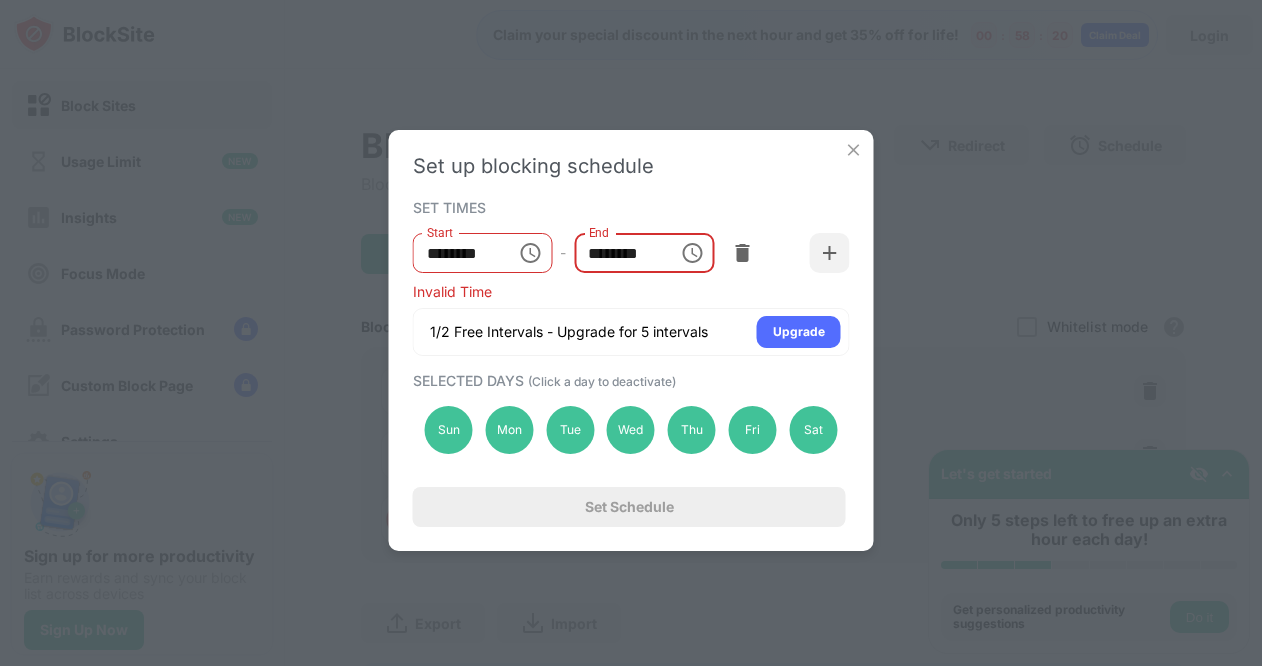 click on "********" at bounding box center (619, 253) 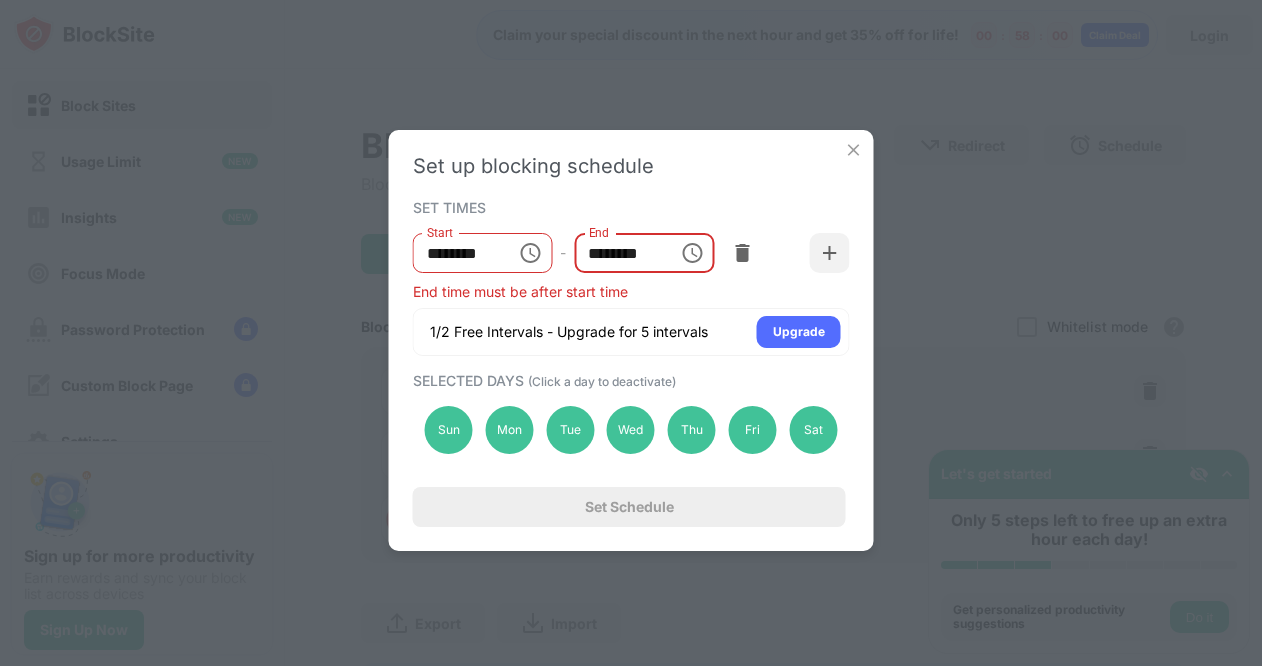 type on "********" 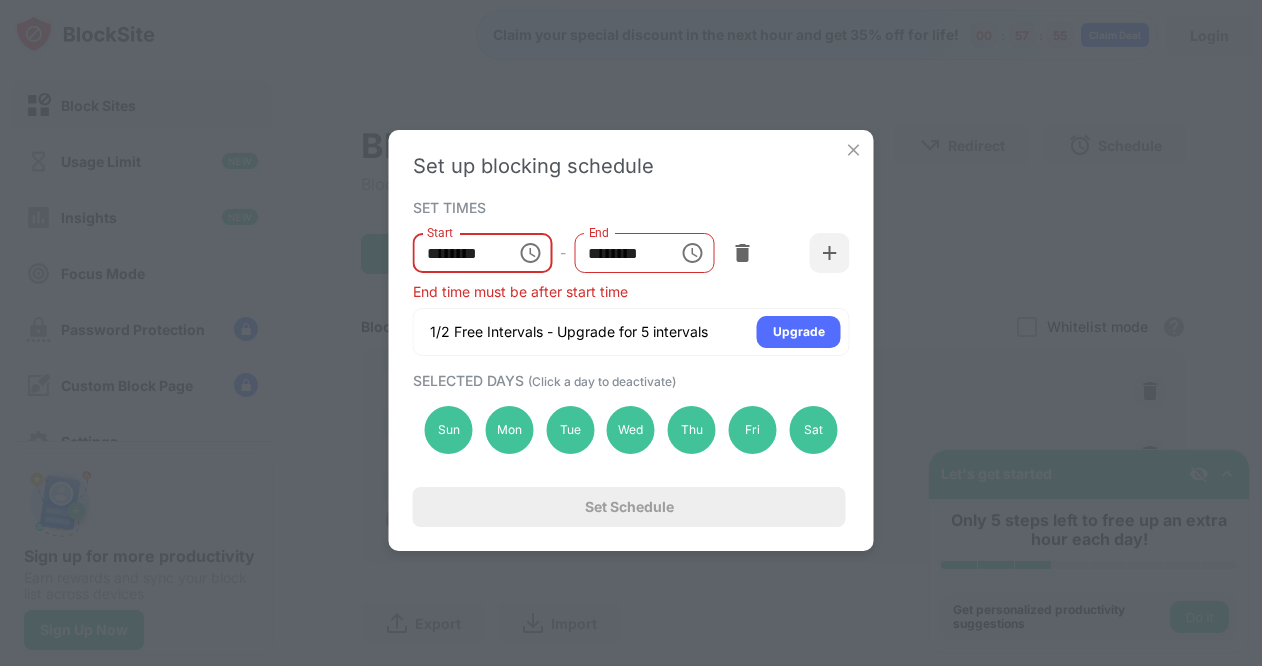 type on "********" 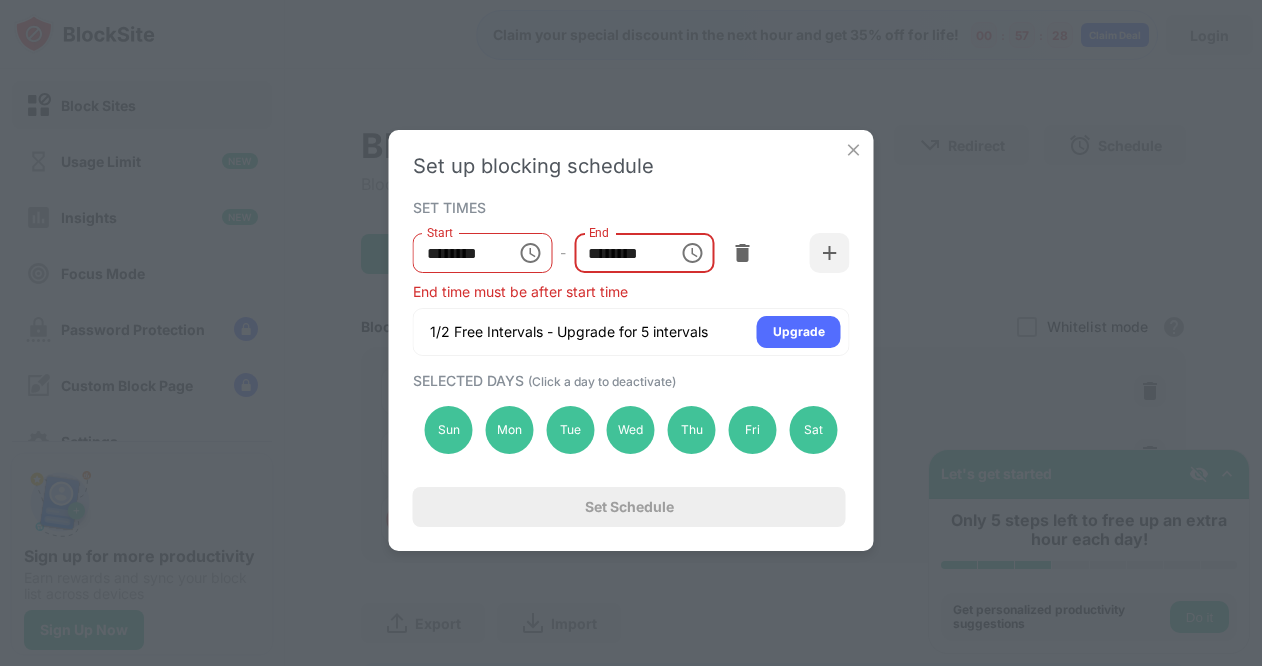 click on "********" at bounding box center [619, 253] 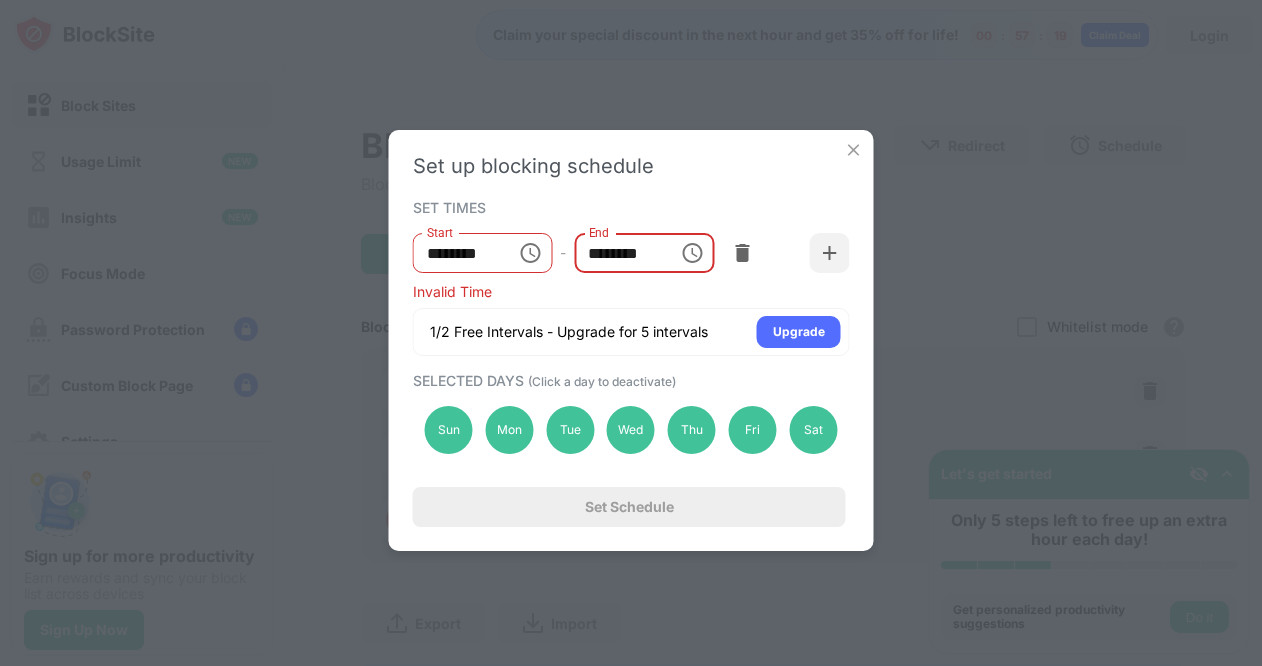click on "********" at bounding box center (619, 253) 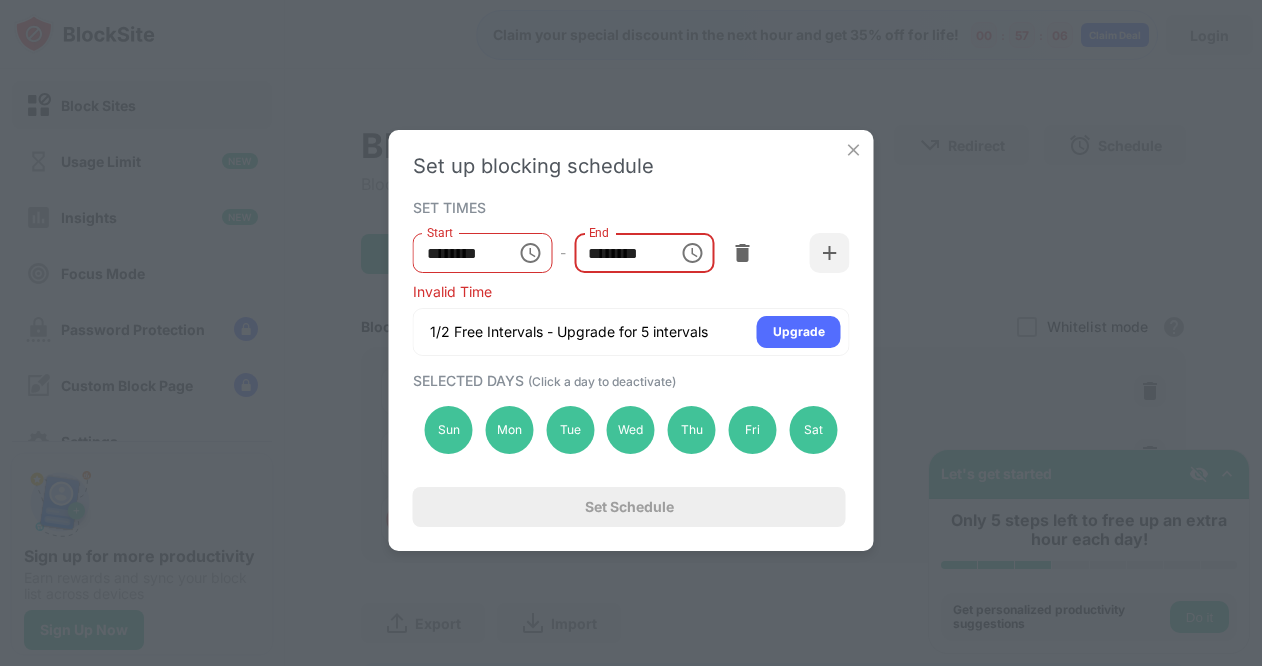 click on "********" at bounding box center (619, 253) 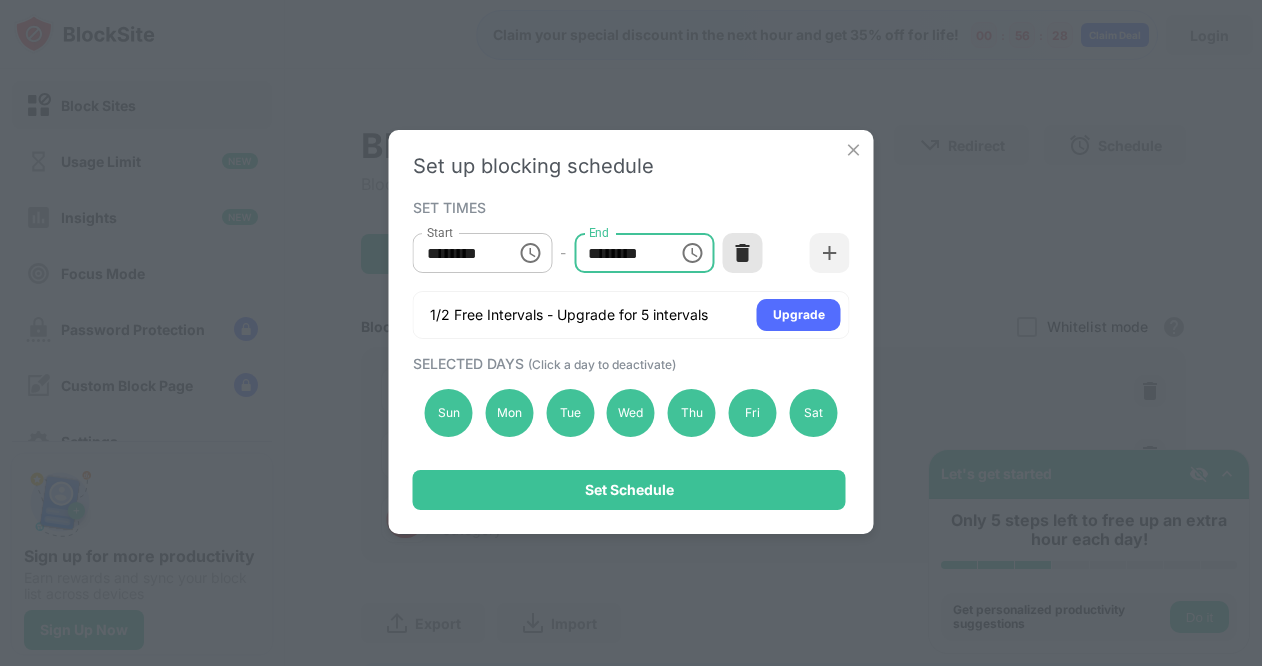type on "********" 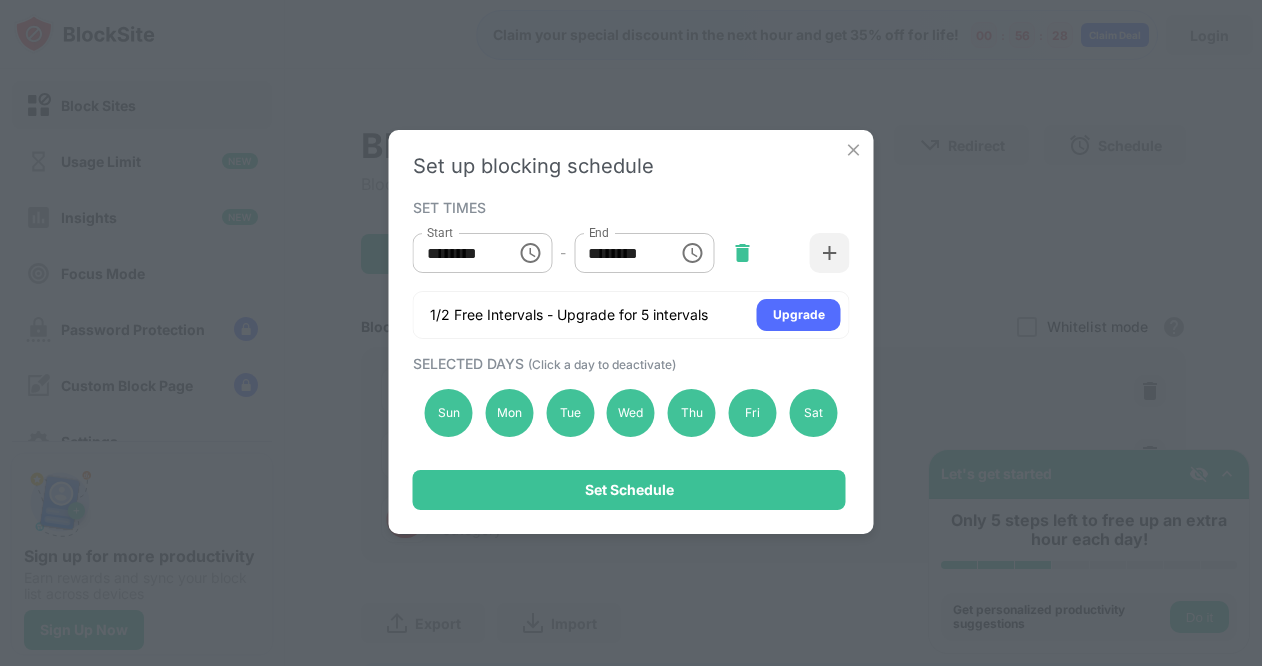 click at bounding box center (742, 253) 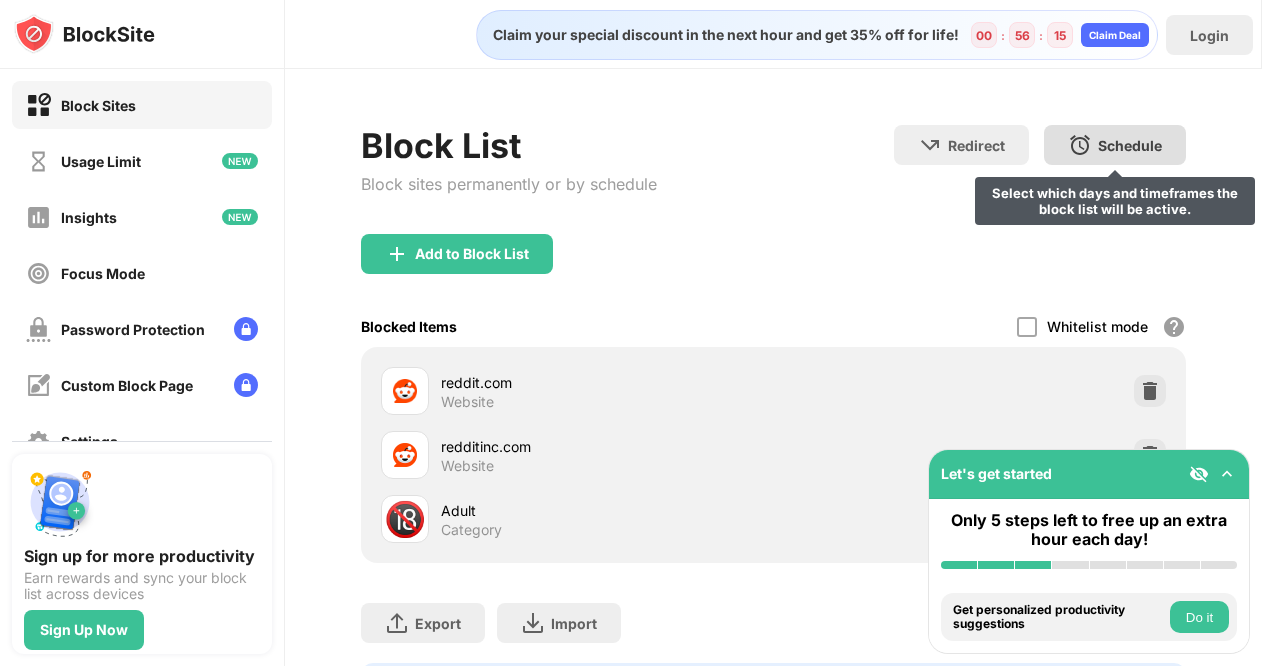 click at bounding box center (1080, 145) 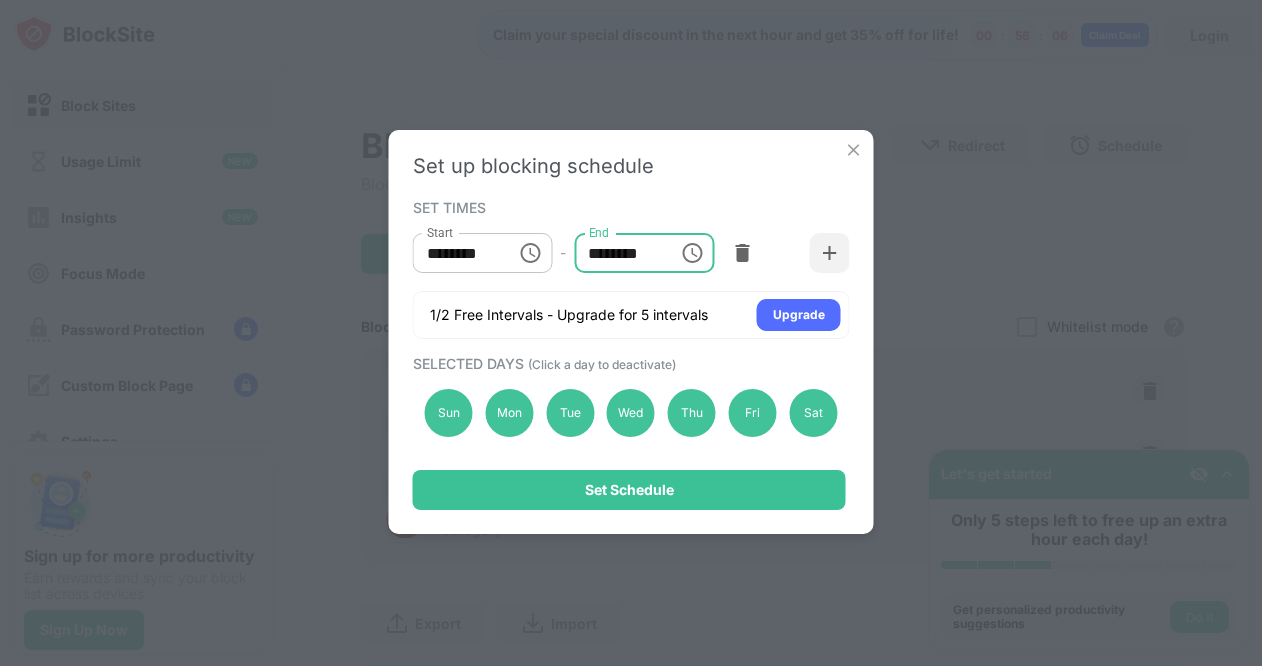 click on "********" at bounding box center [619, 253] 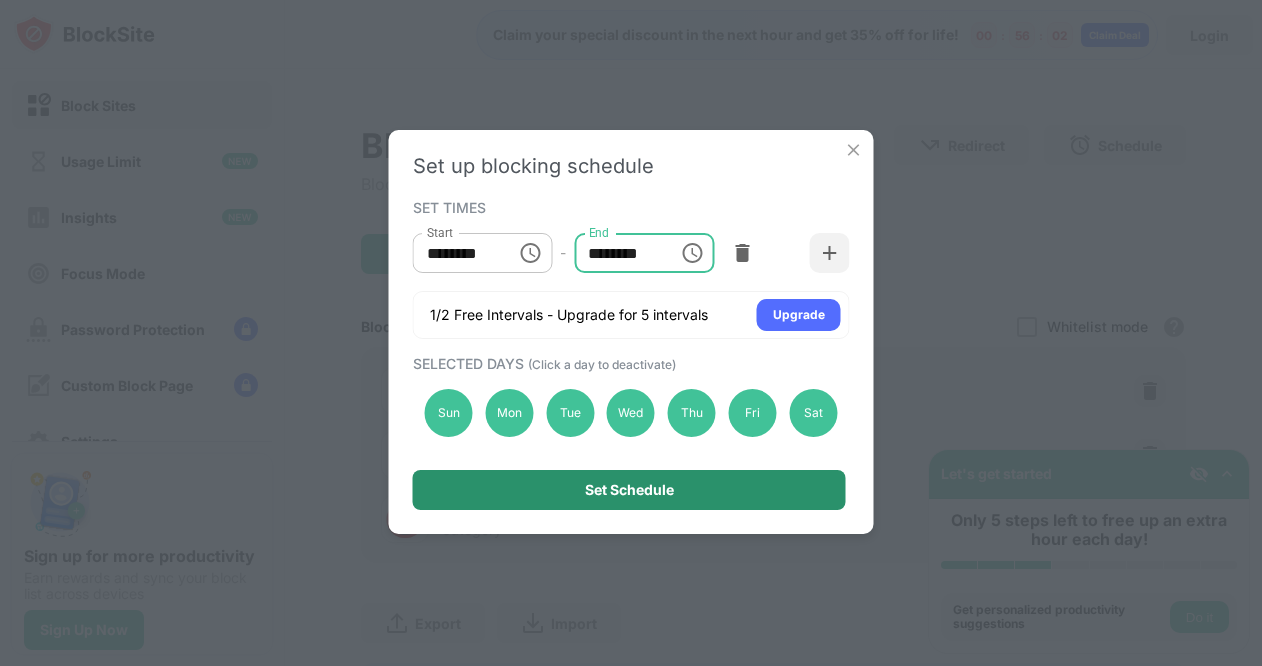 type on "********" 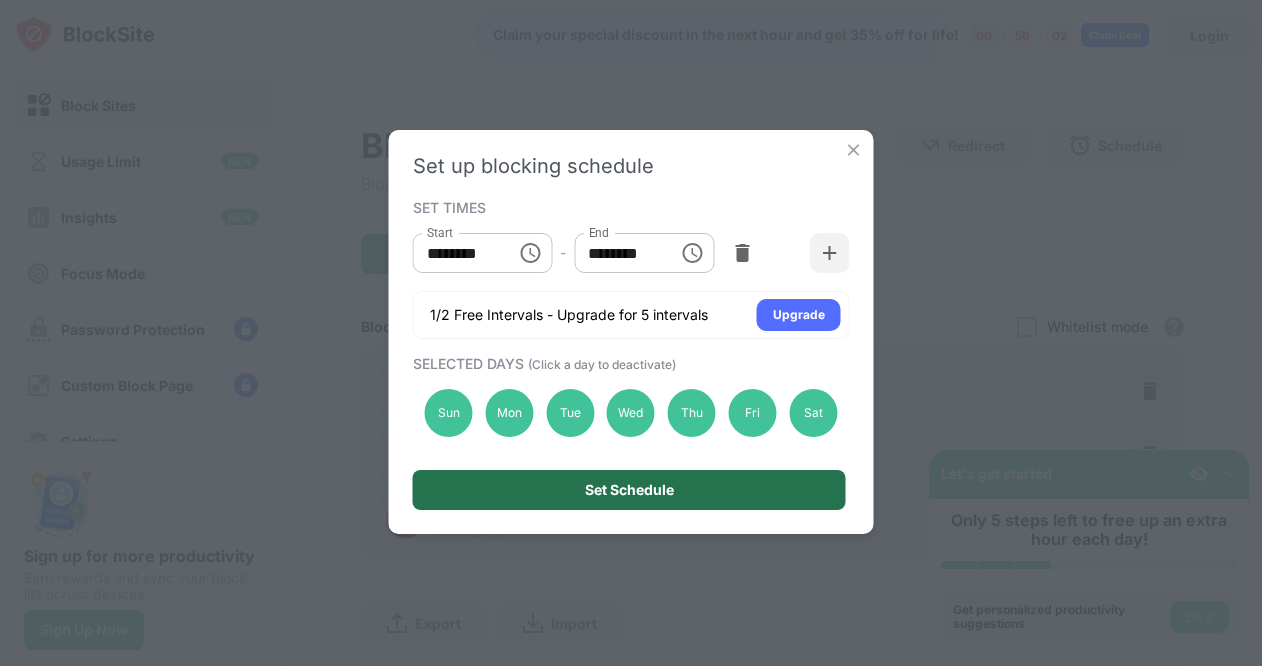 click on "Set Schedule" at bounding box center (629, 490) 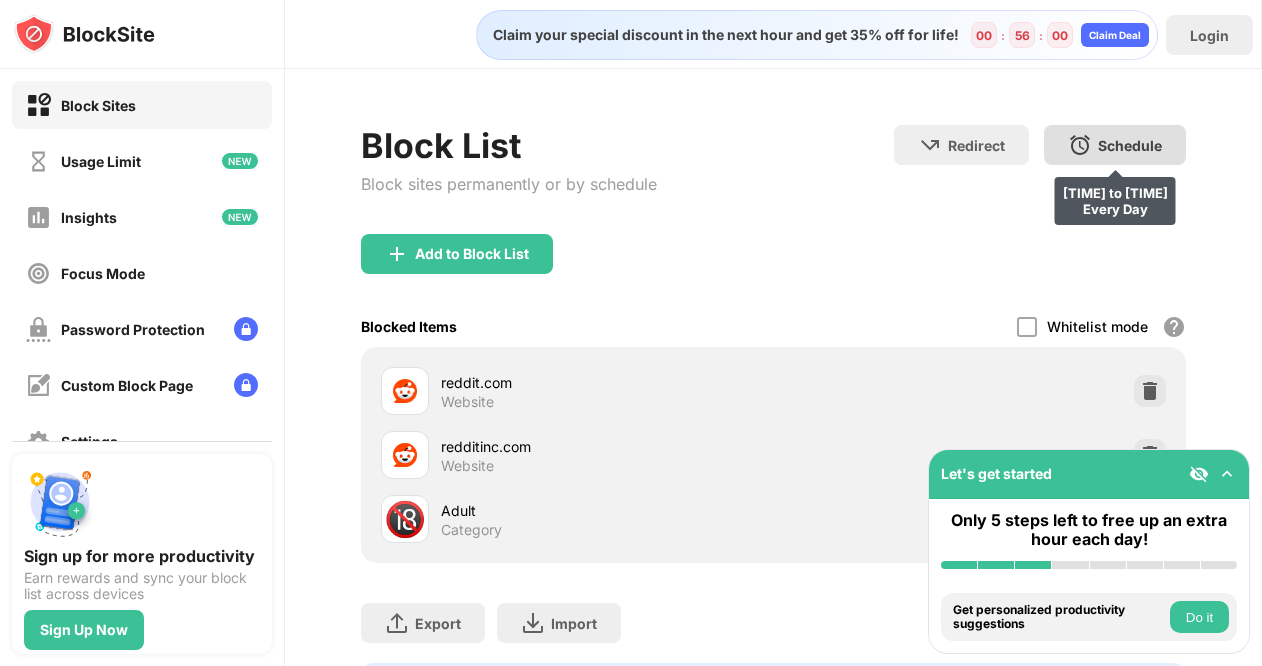 click on "Schedule" at bounding box center [1130, 145] 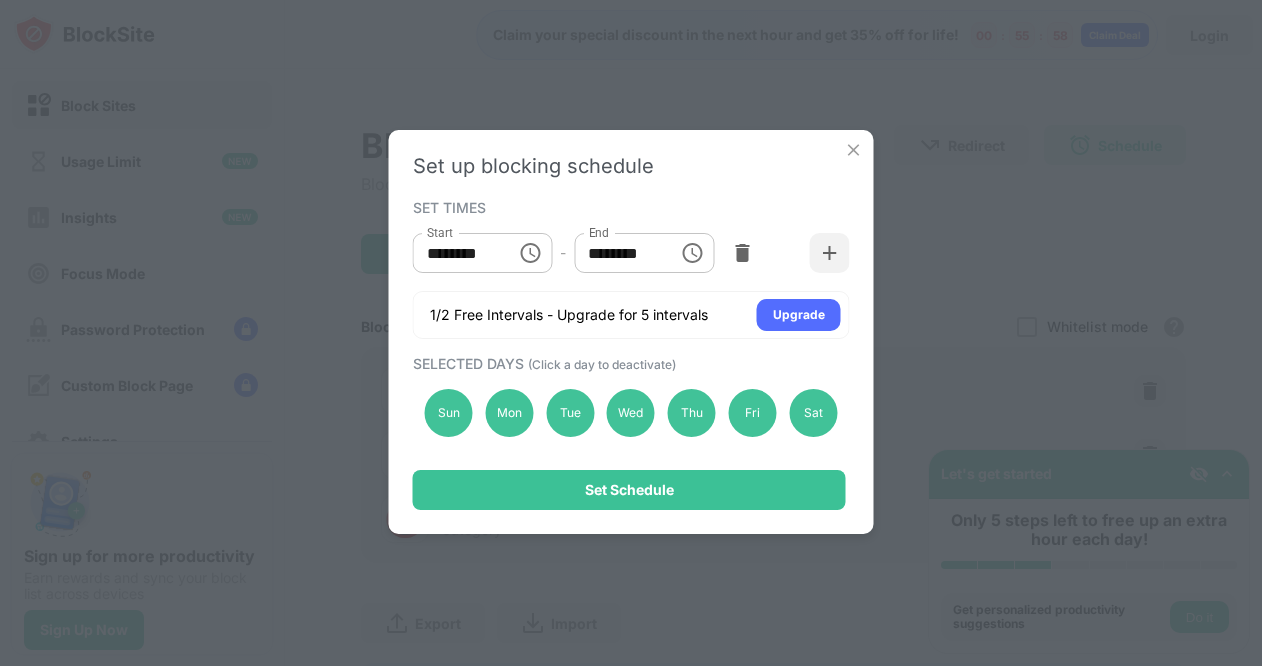 click on "********" at bounding box center (619, 253) 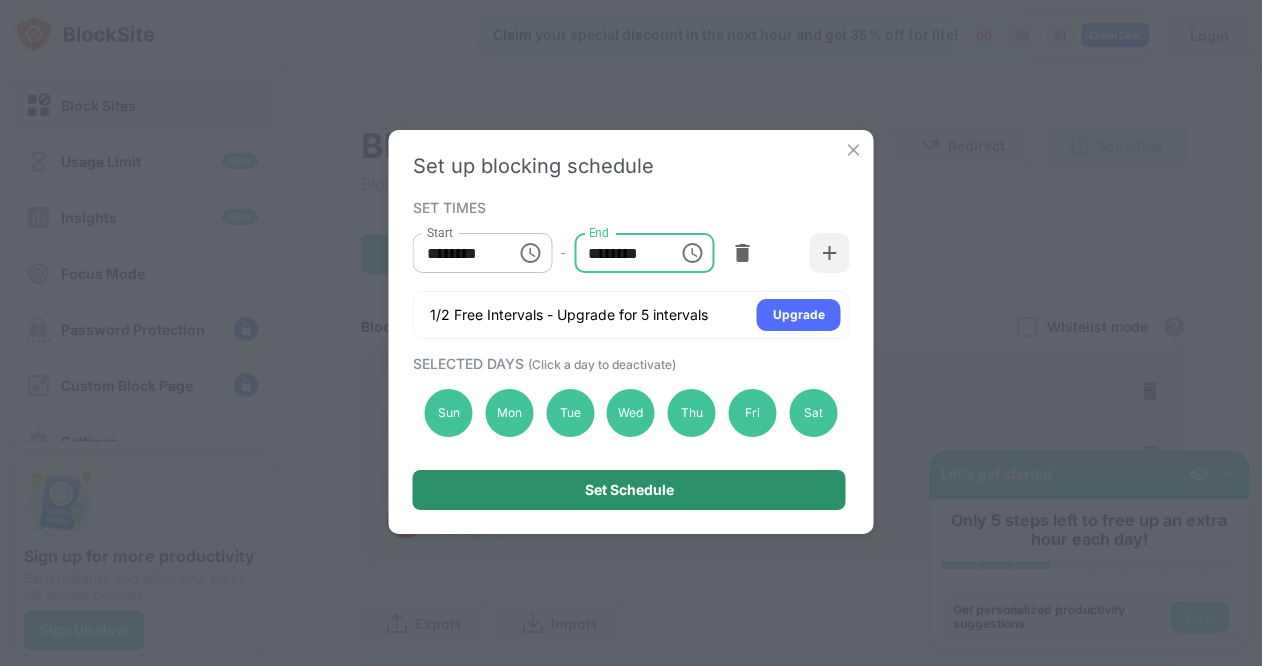 type on "********" 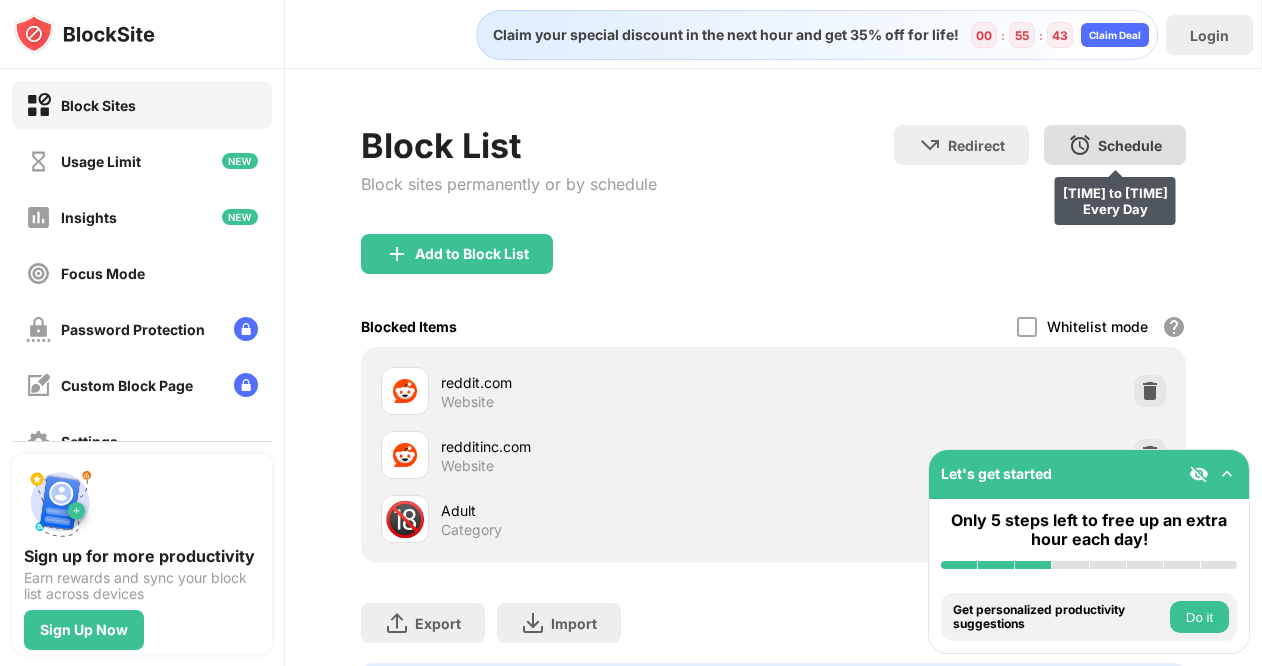 click at bounding box center [1080, 145] 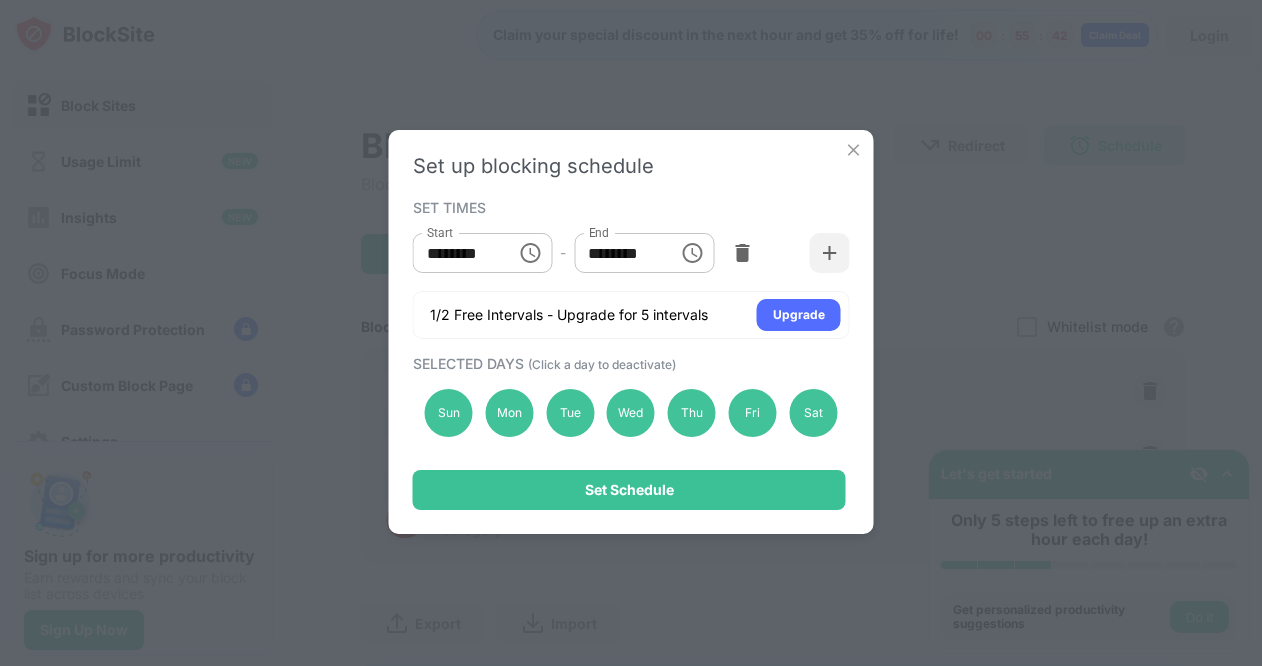 click on "********" at bounding box center (619, 253) 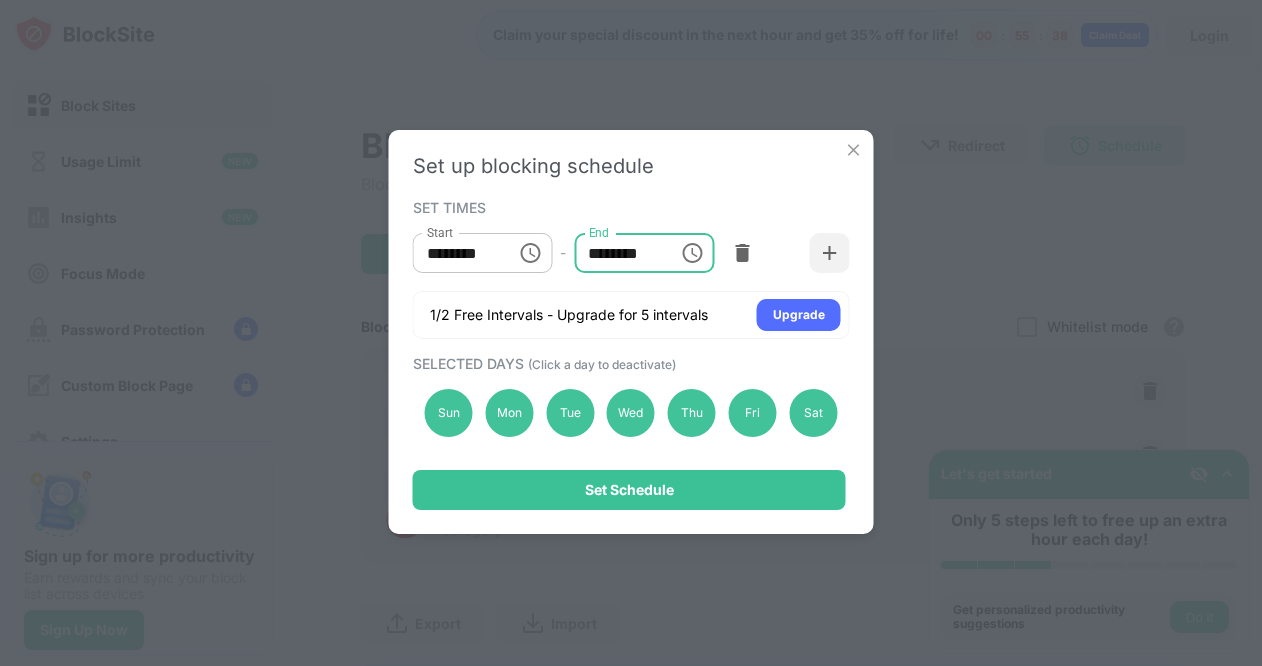 click on "********" at bounding box center [619, 253] 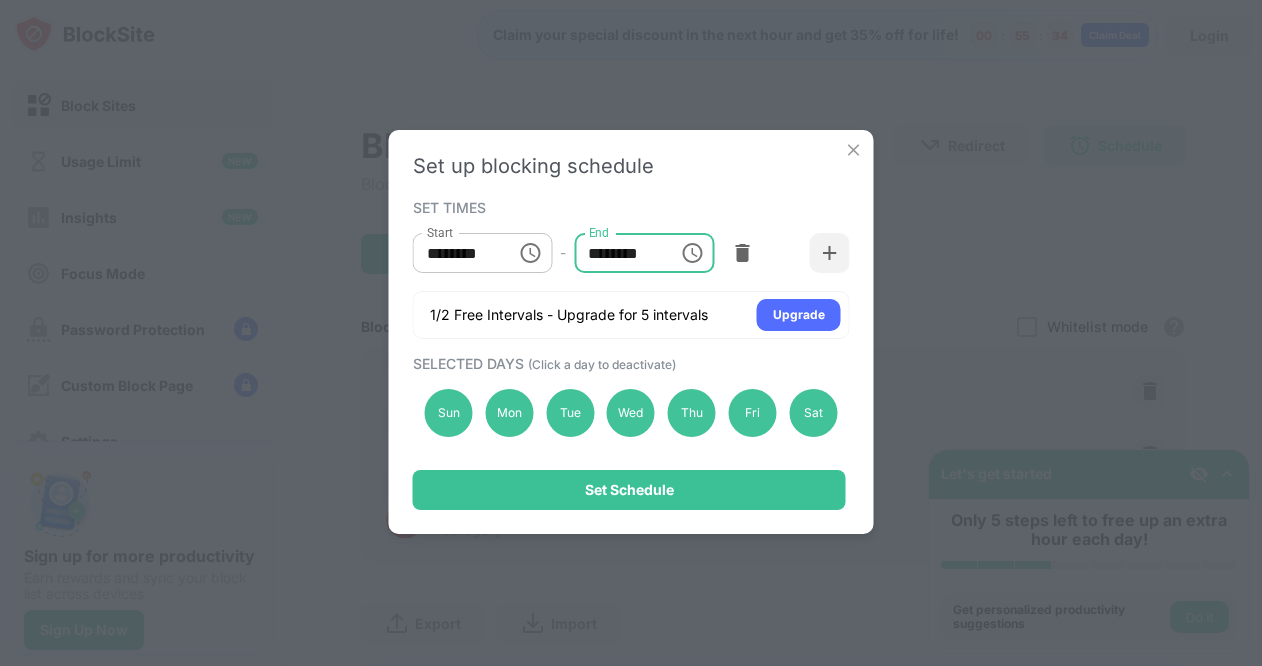 click on "********" at bounding box center (619, 253) 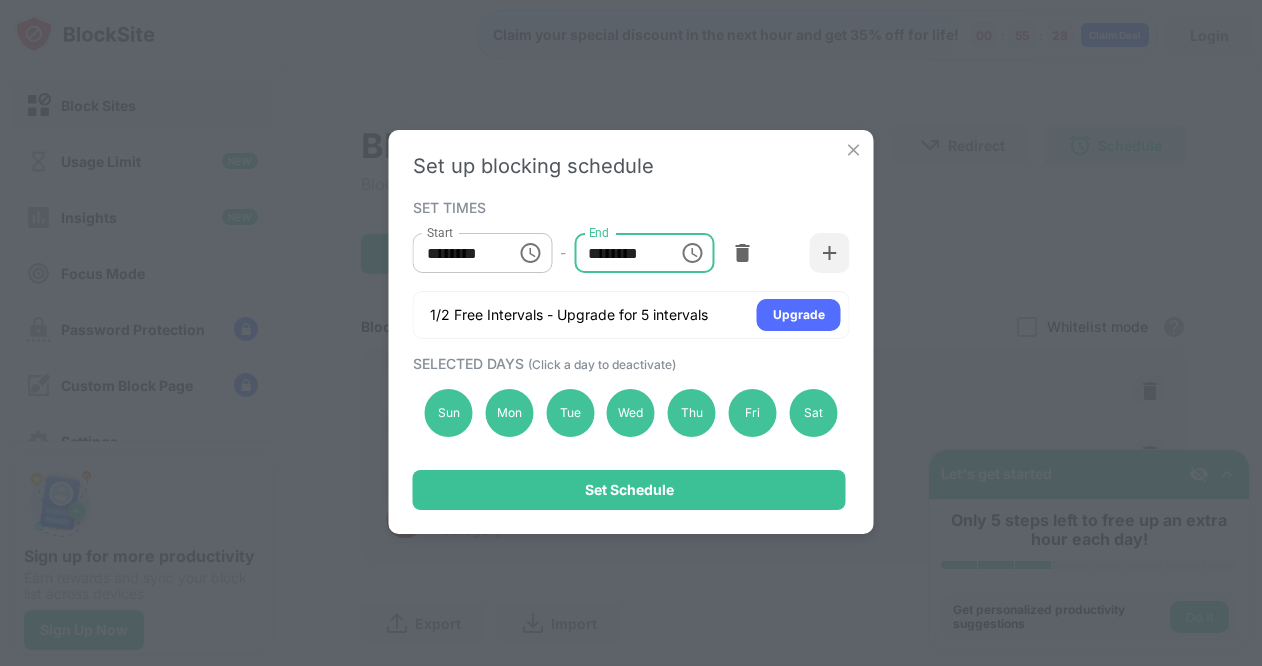 click on "********" at bounding box center (619, 253) 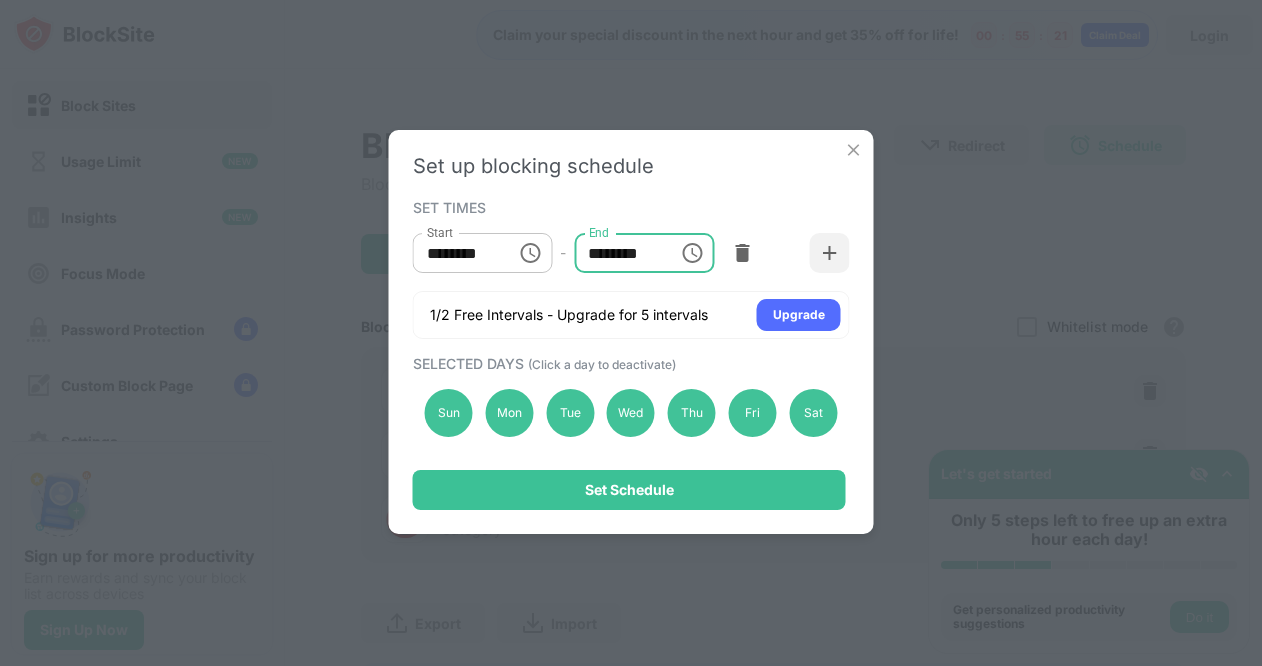 click on "********" at bounding box center (619, 253) 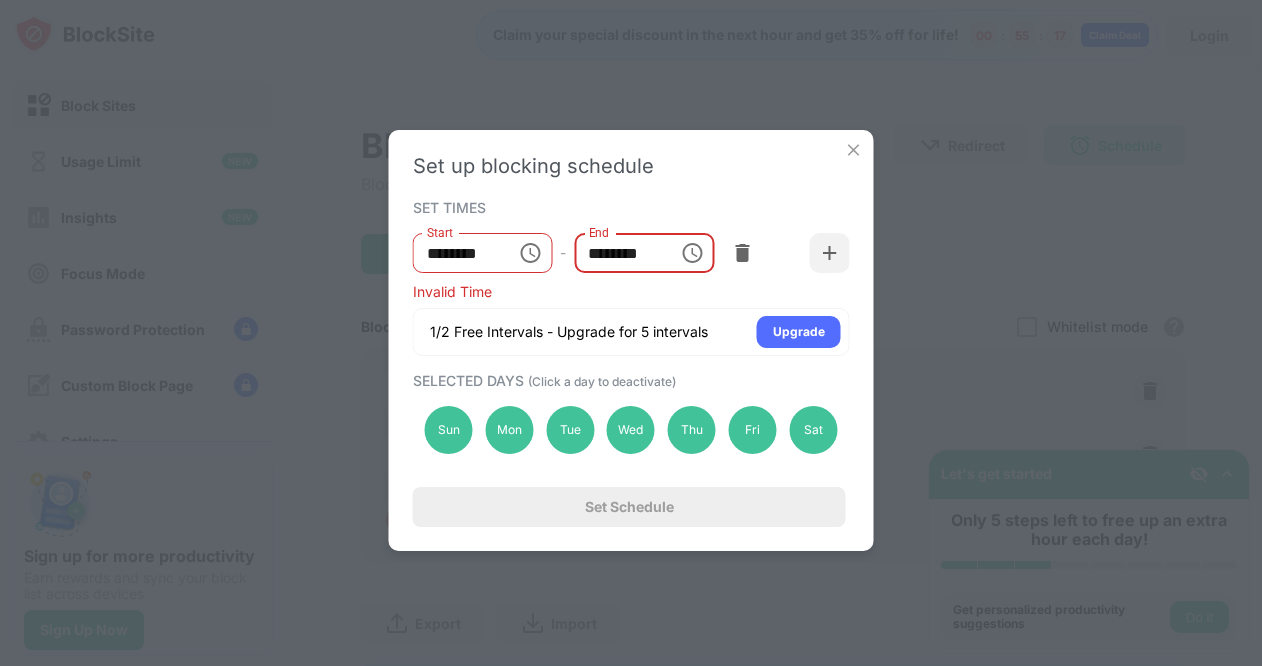 type on "********" 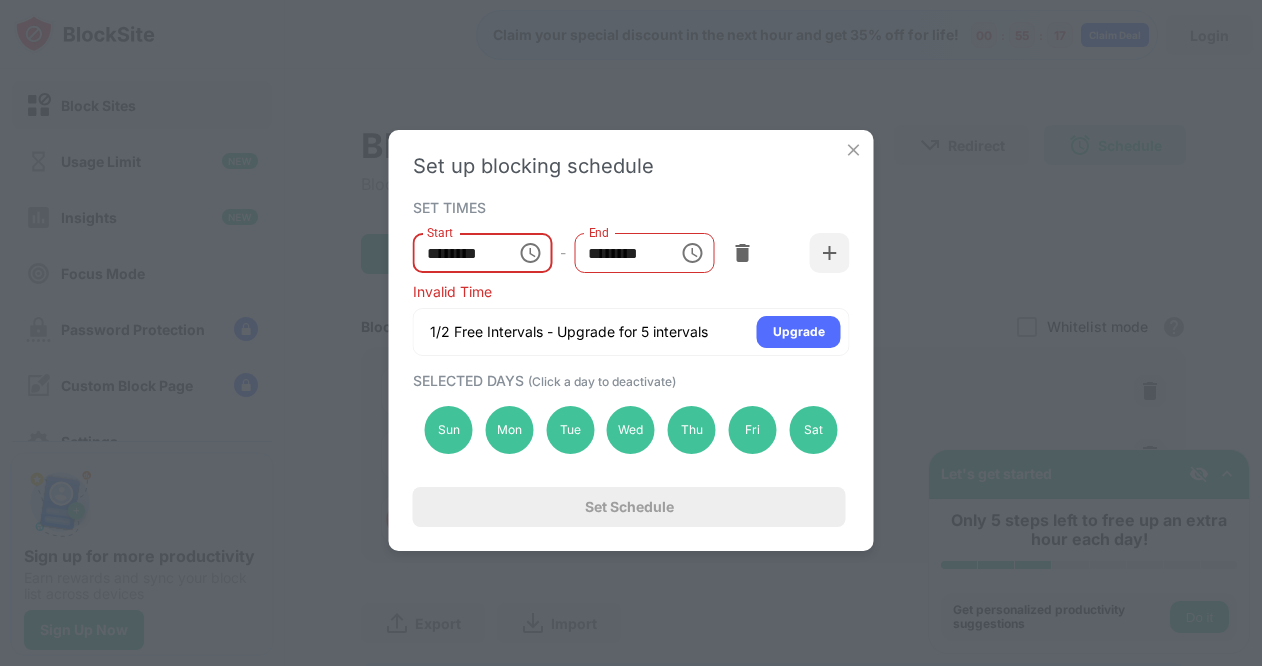 click on "********" at bounding box center (458, 253) 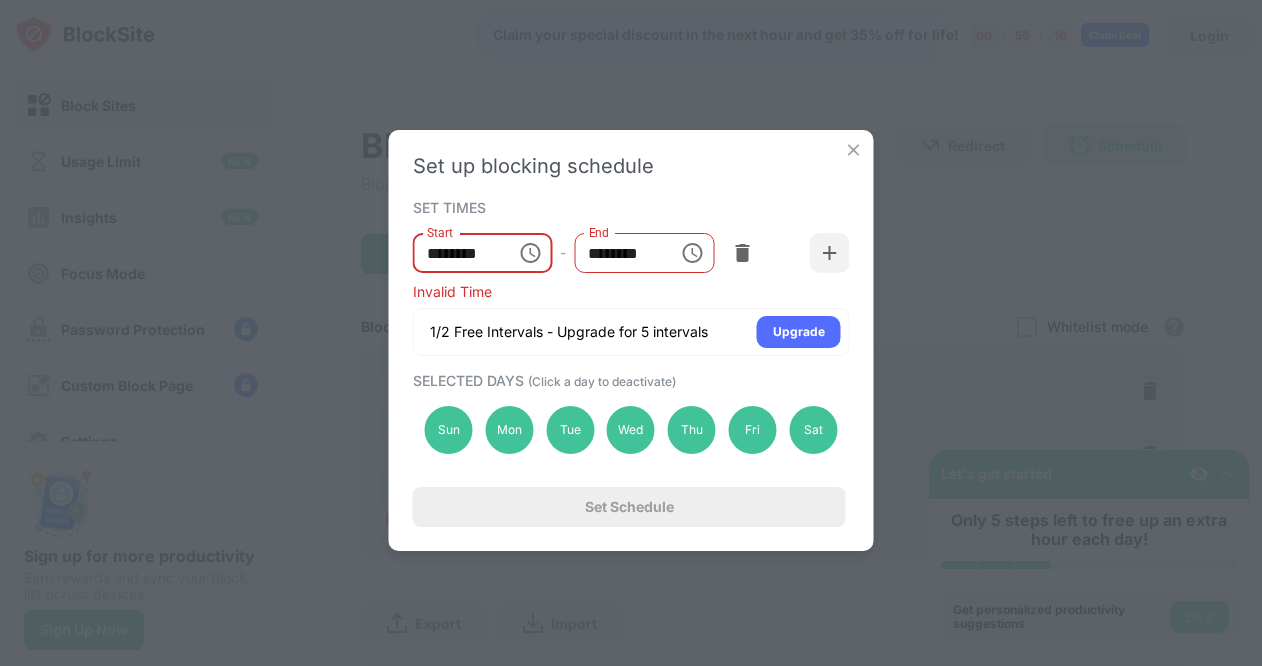click on "********" at bounding box center (458, 253) 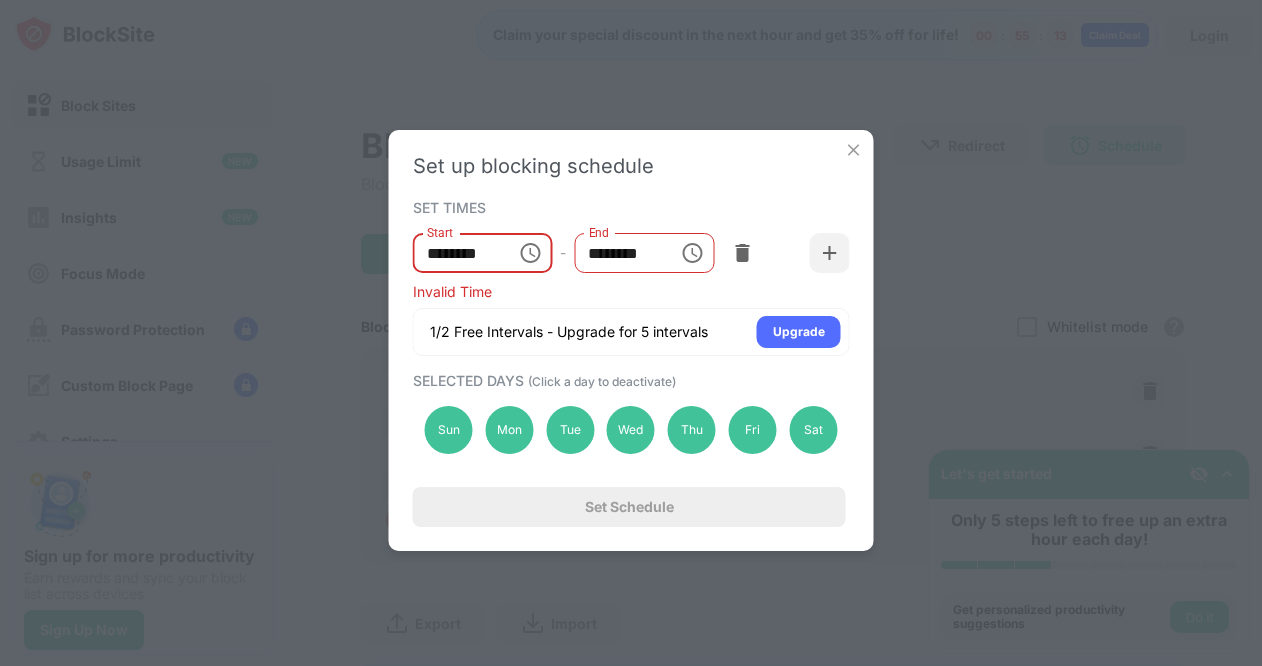 click on "********" at bounding box center [458, 253] 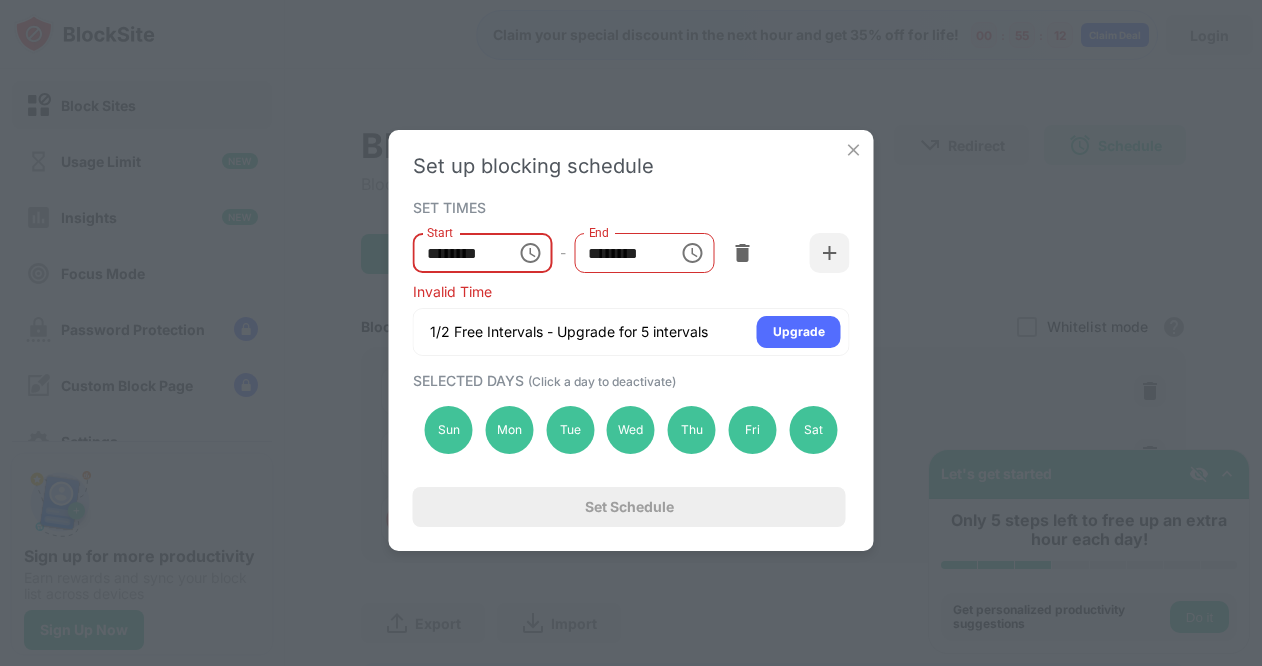 click on "********" at bounding box center (458, 253) 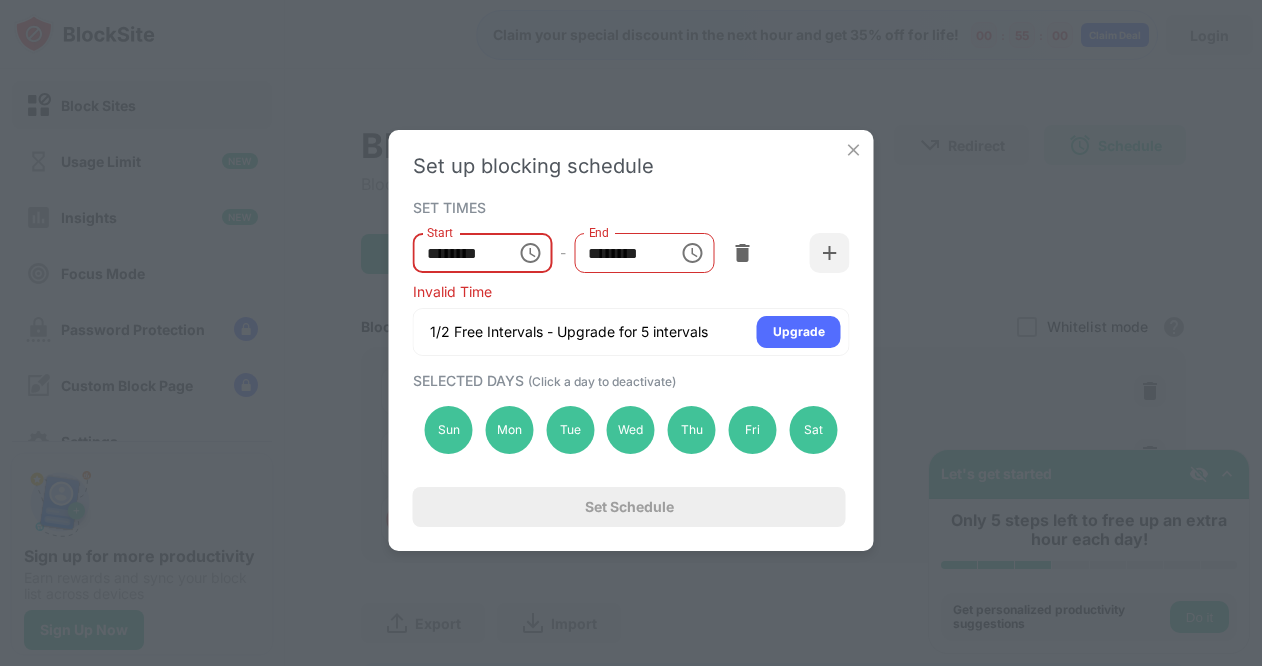 type on "********" 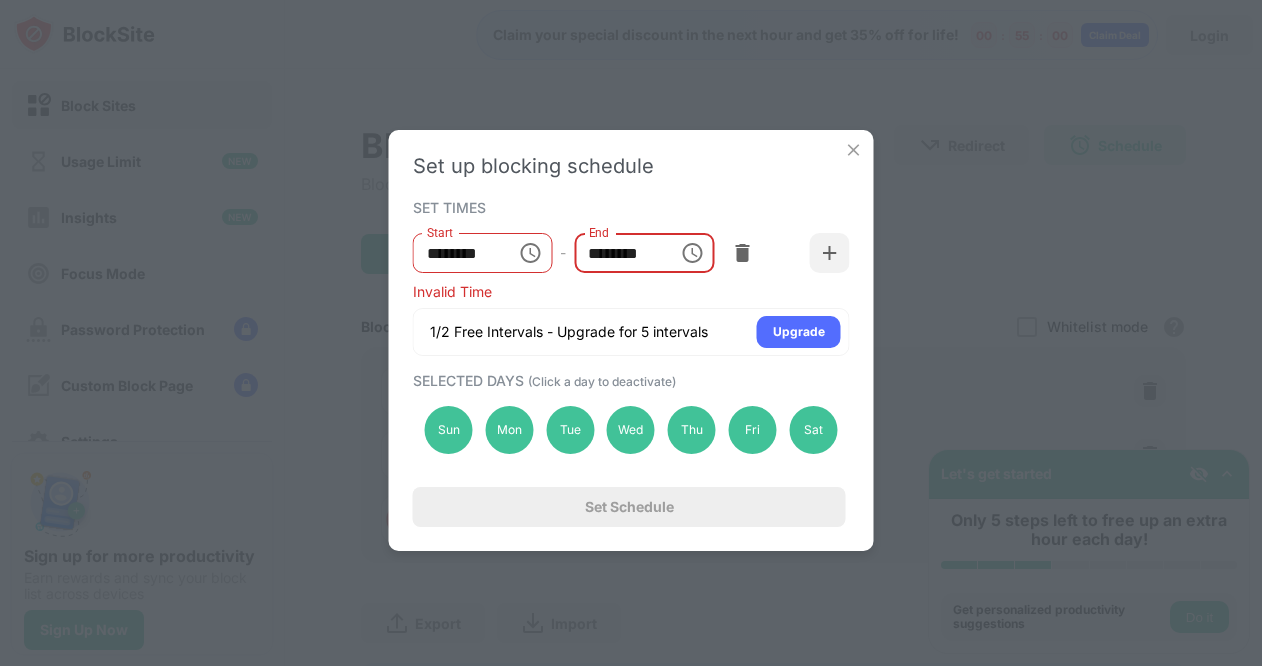 click on "********" at bounding box center (619, 253) 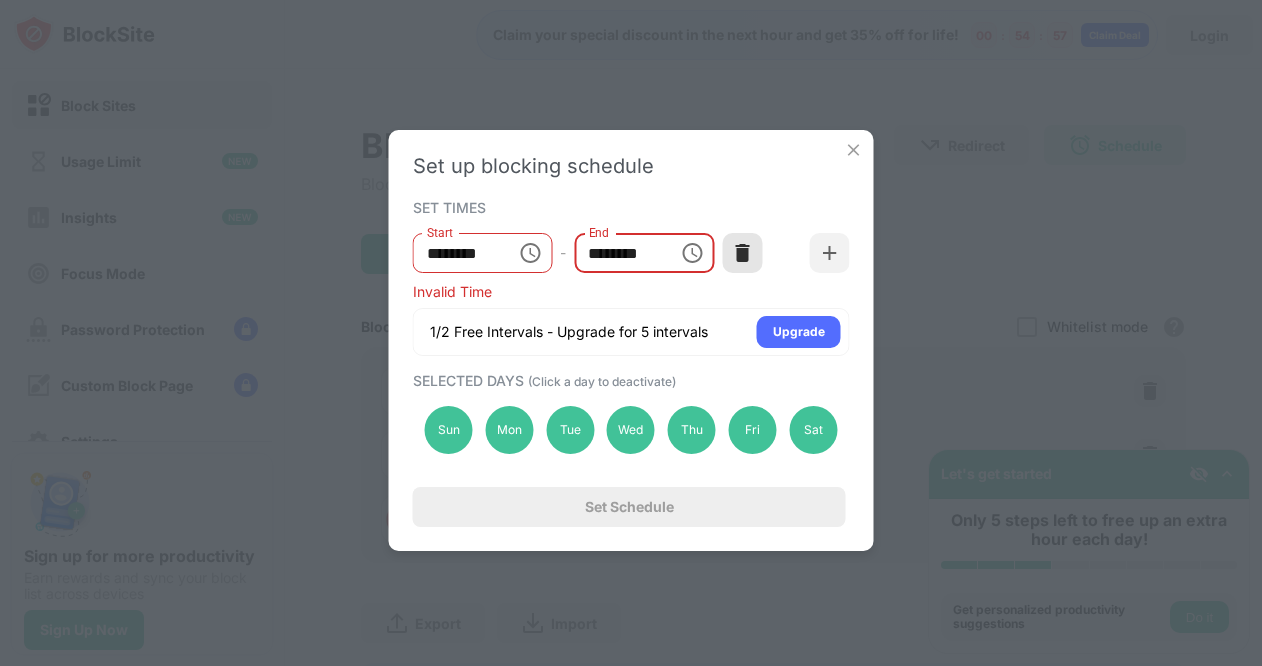 click at bounding box center (742, 253) 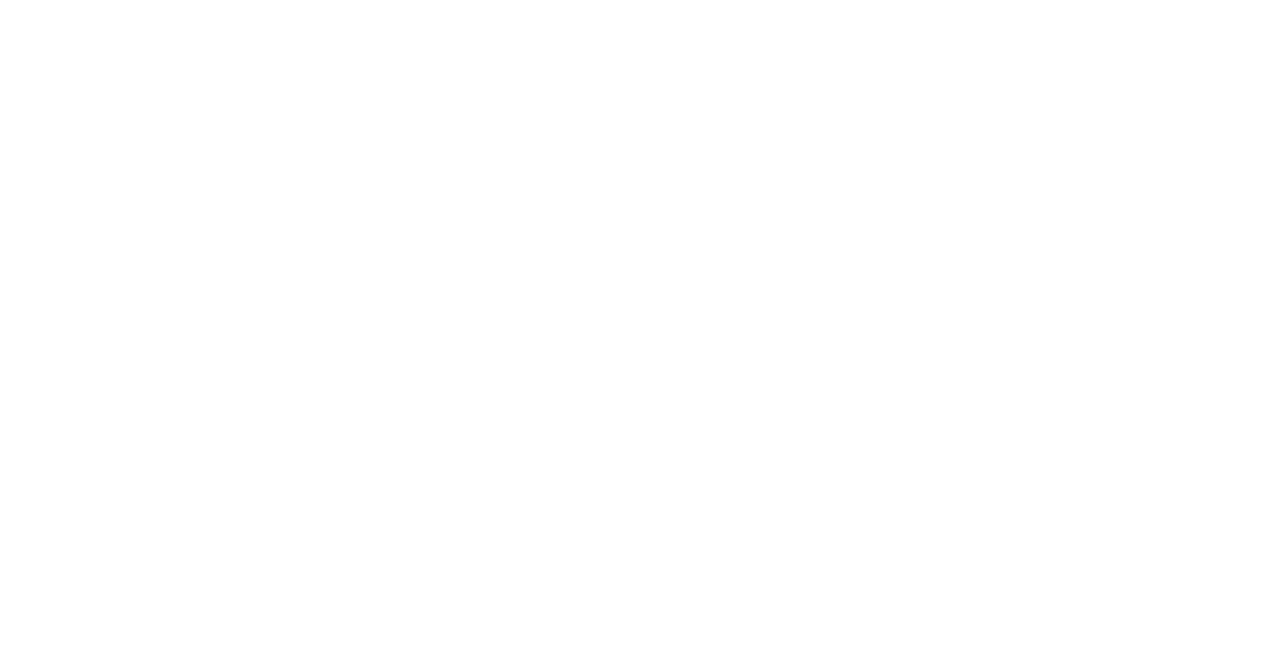 scroll, scrollTop: 0, scrollLeft: 0, axis: both 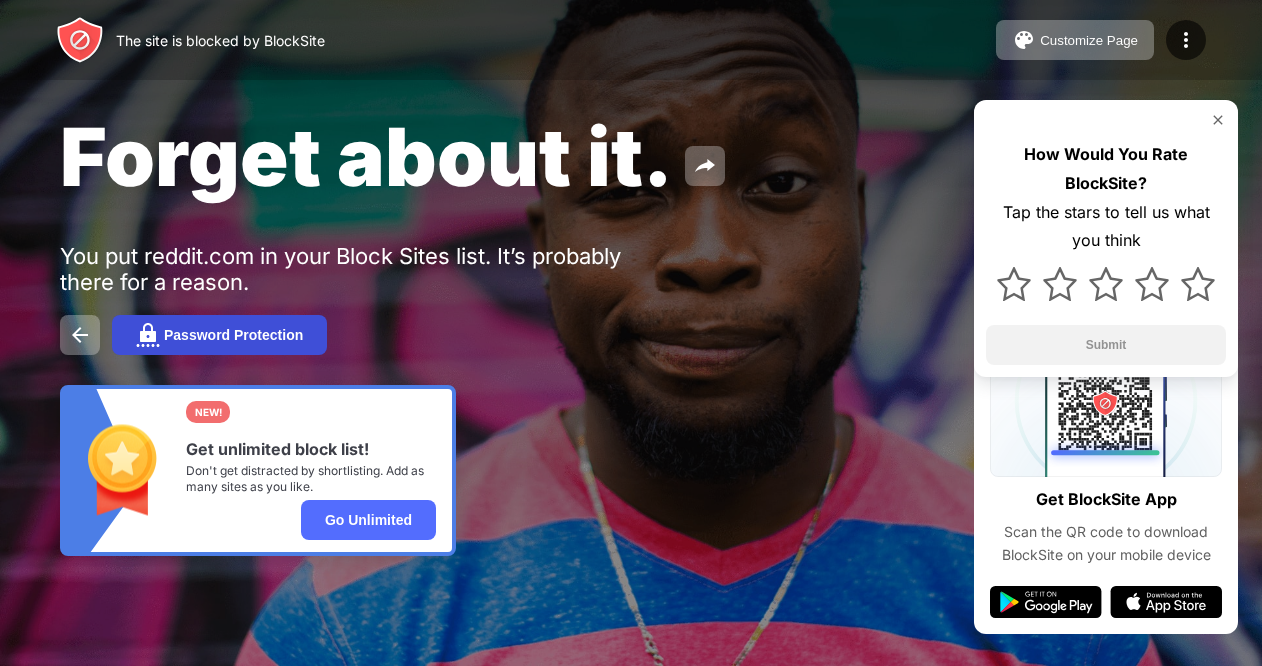 click on "Password Protection" at bounding box center [219, 335] 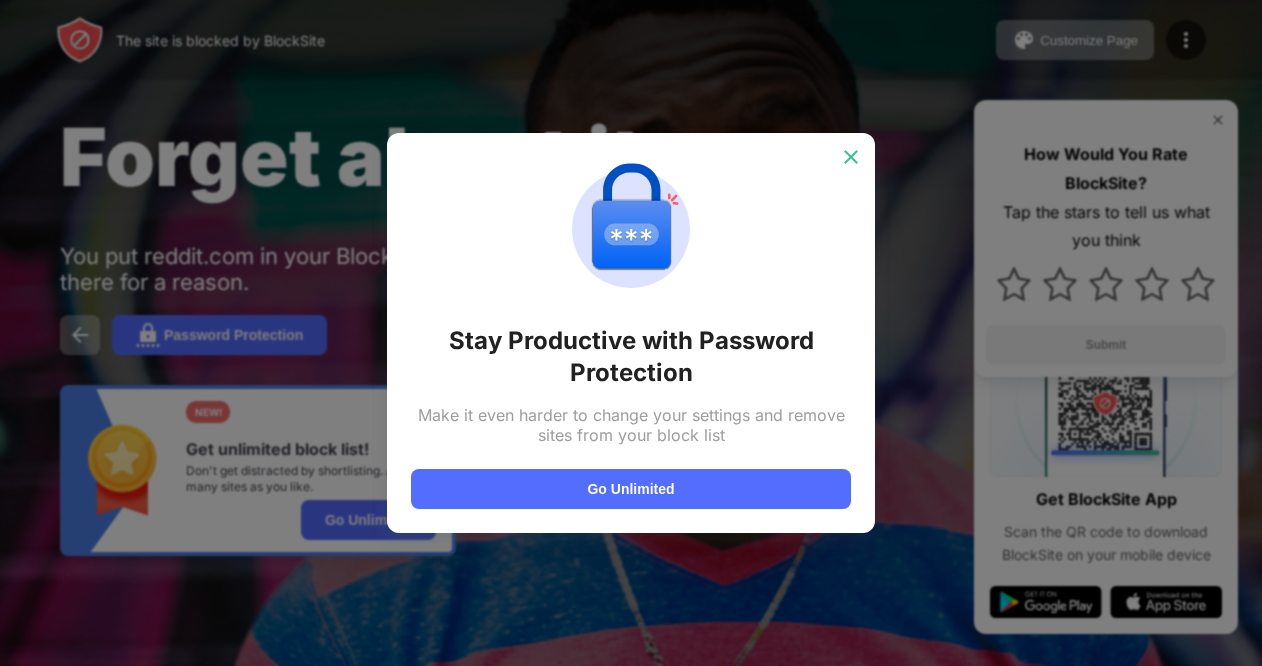 click at bounding box center [851, 157] 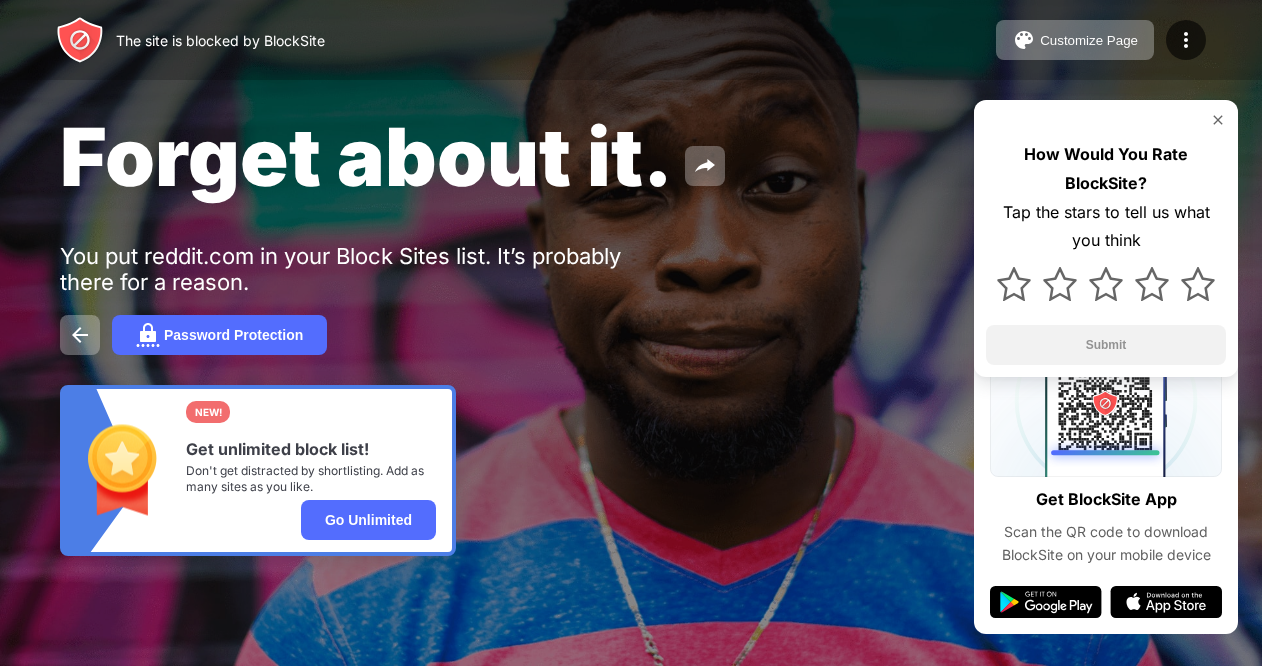 scroll, scrollTop: 0, scrollLeft: 0, axis: both 